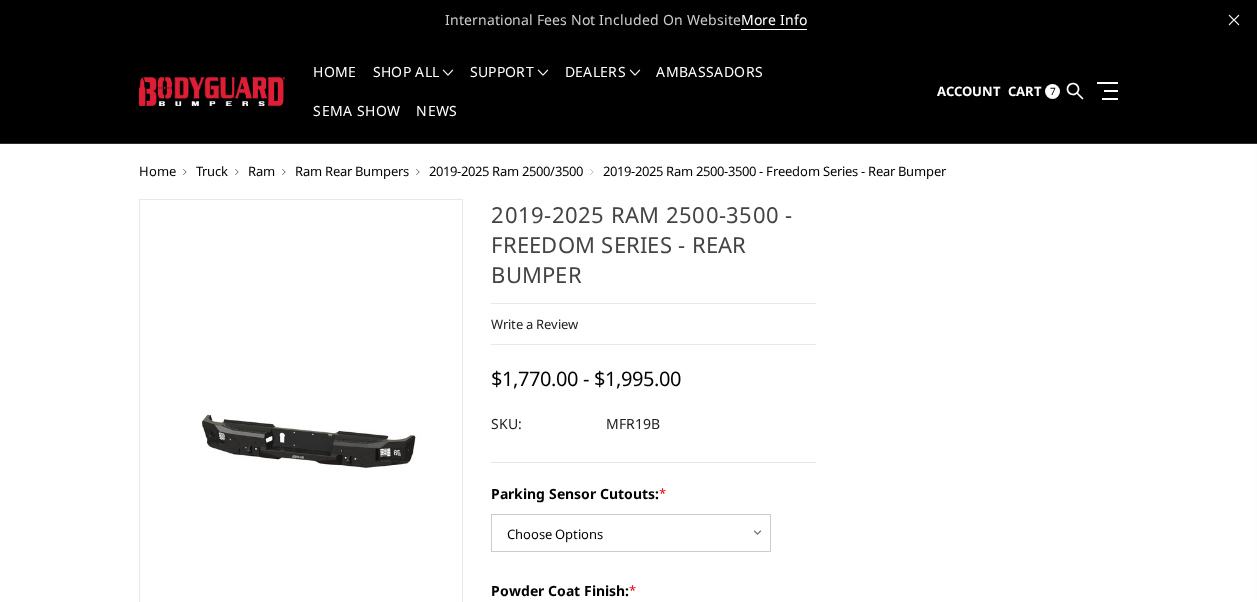 scroll, scrollTop: 0, scrollLeft: 0, axis: both 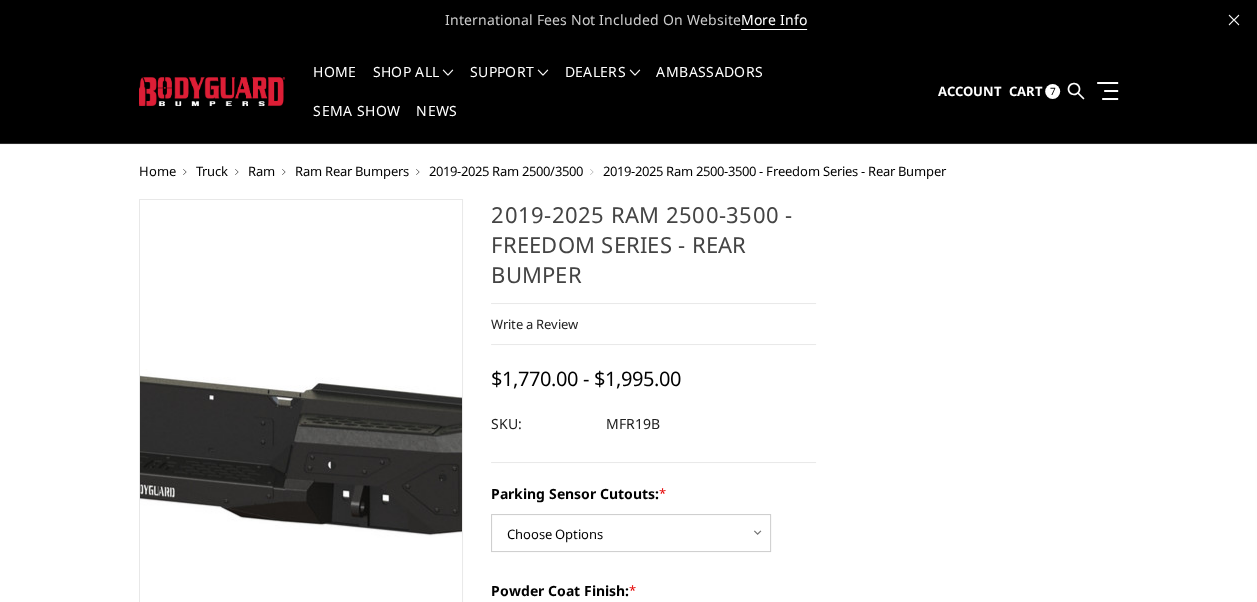 click at bounding box center [163, 457] 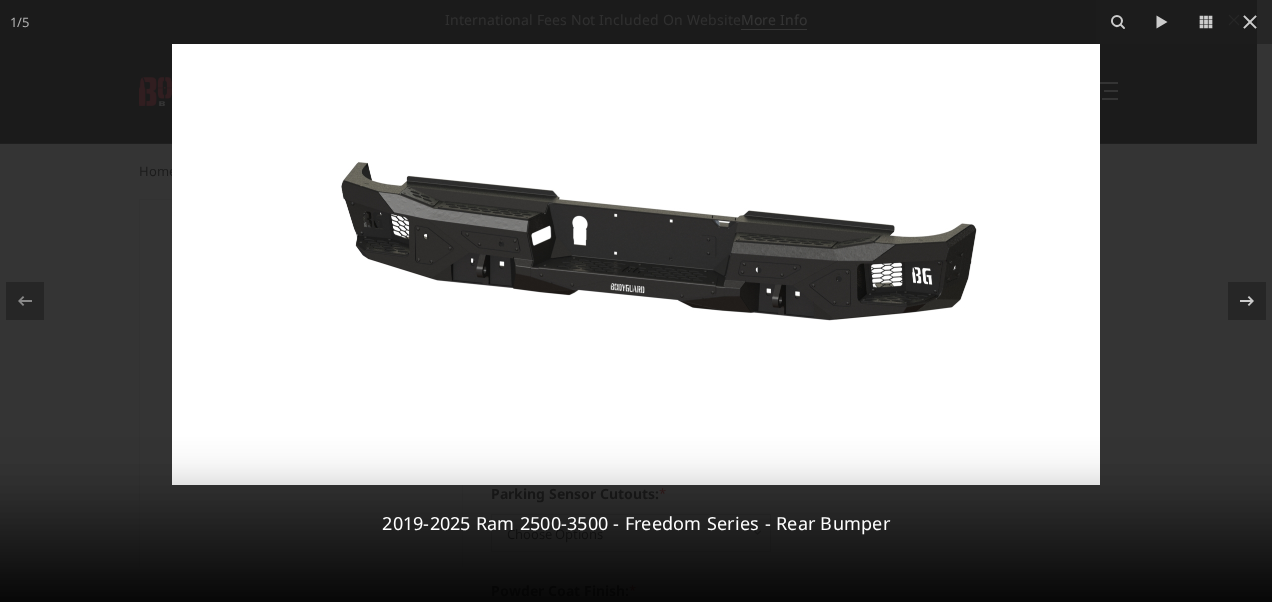 click at bounding box center [636, 264] 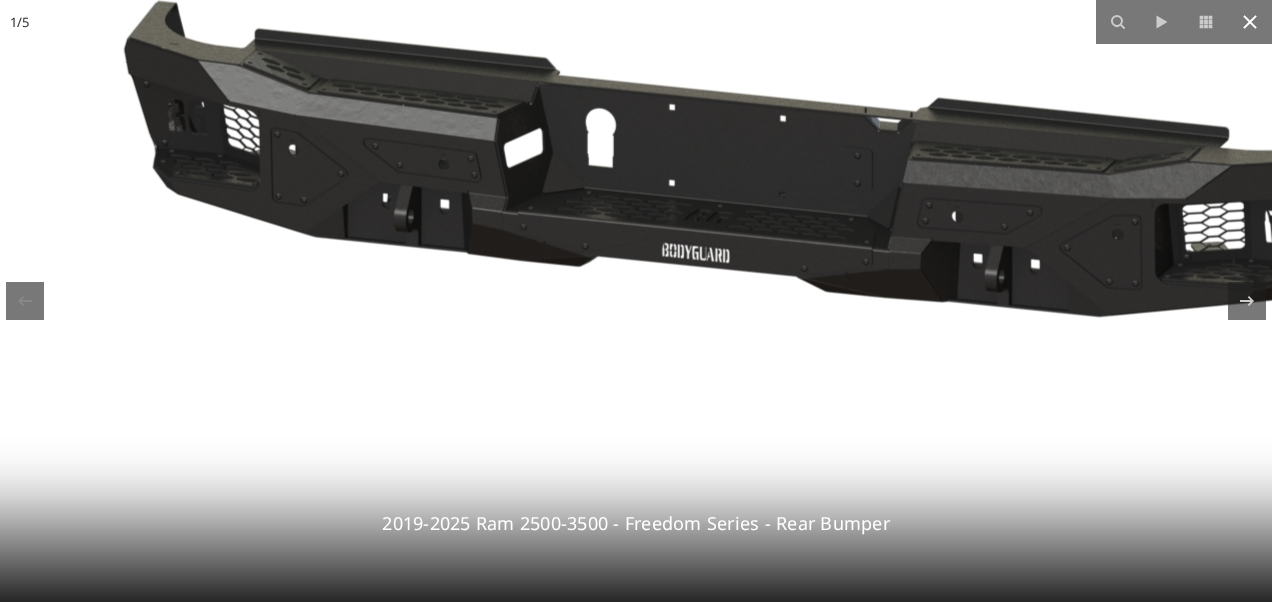 click 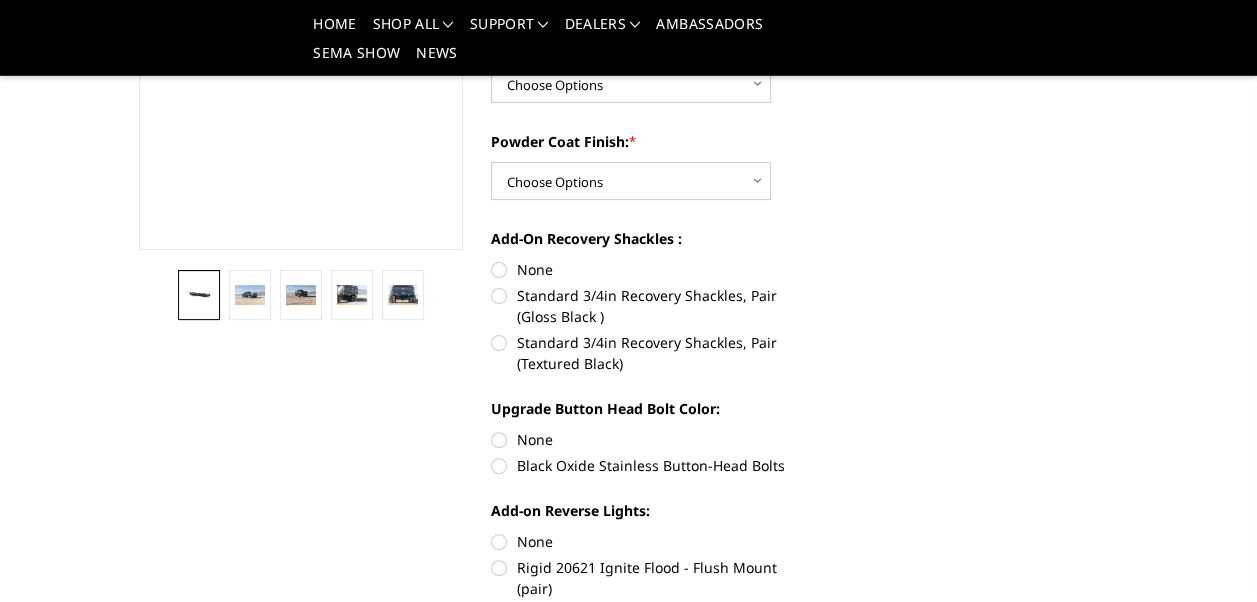 scroll, scrollTop: 400, scrollLeft: 0, axis: vertical 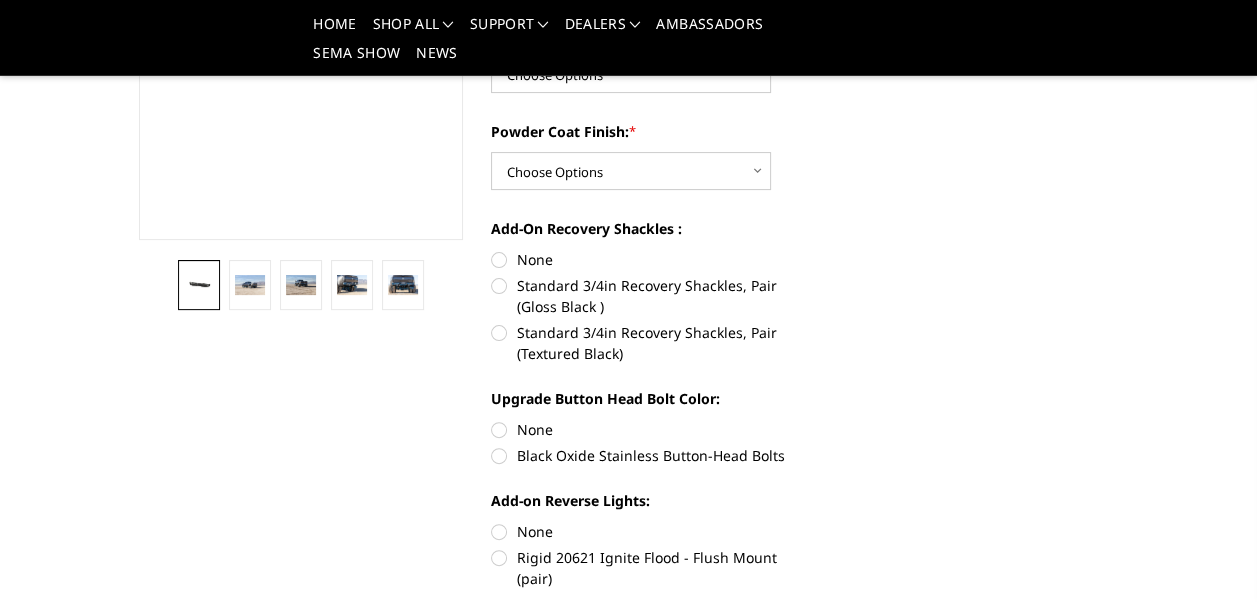 click on "None" at bounding box center [653, 259] 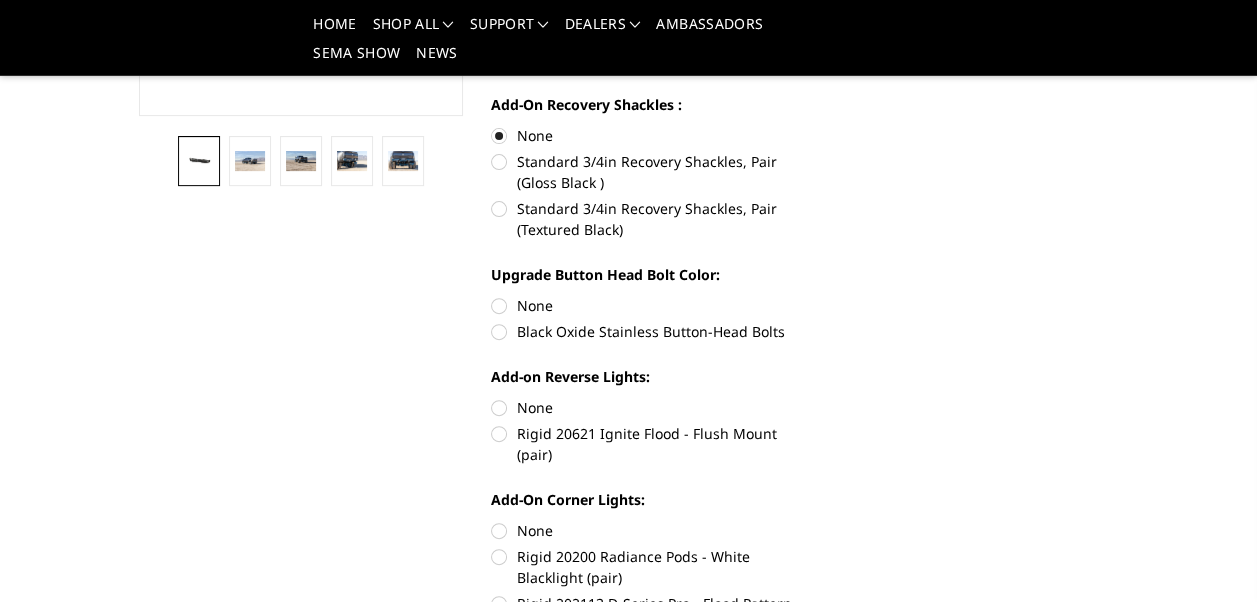 scroll, scrollTop: 533, scrollLeft: 0, axis: vertical 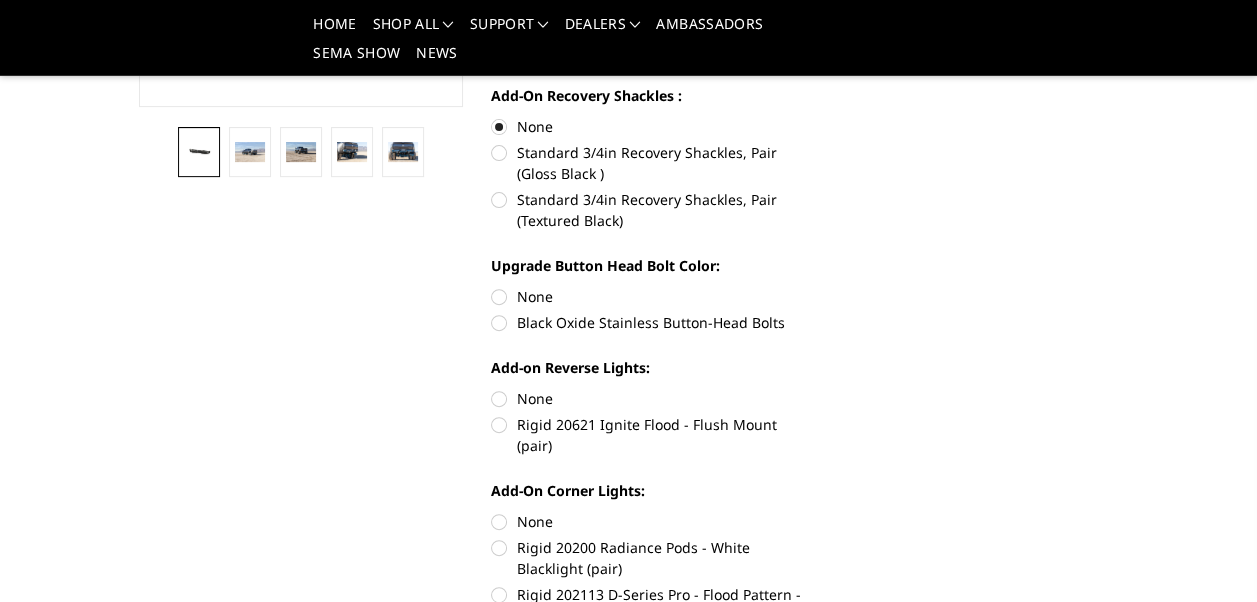 click on "None" at bounding box center [653, 296] 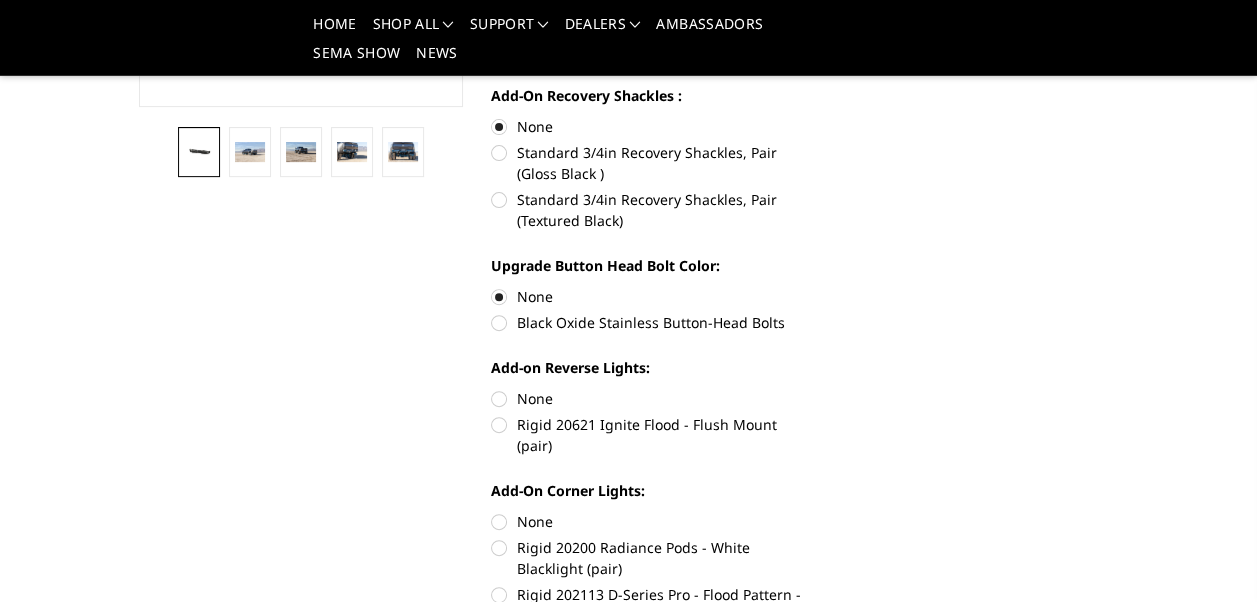 click on "None" at bounding box center [653, 398] 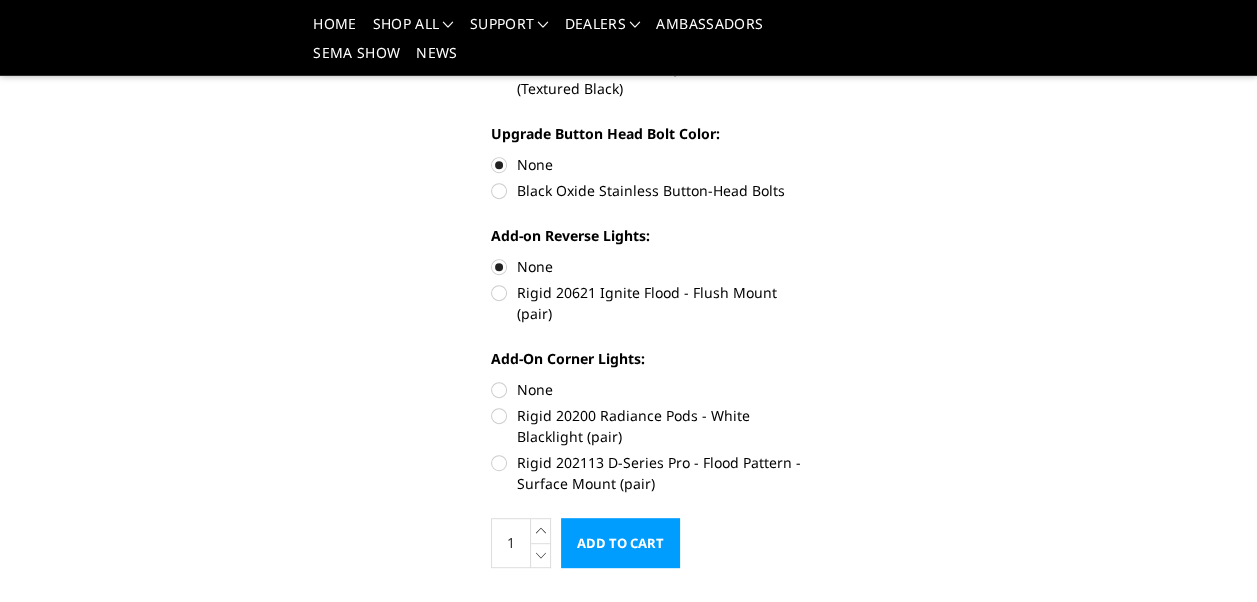 scroll, scrollTop: 666, scrollLeft: 0, axis: vertical 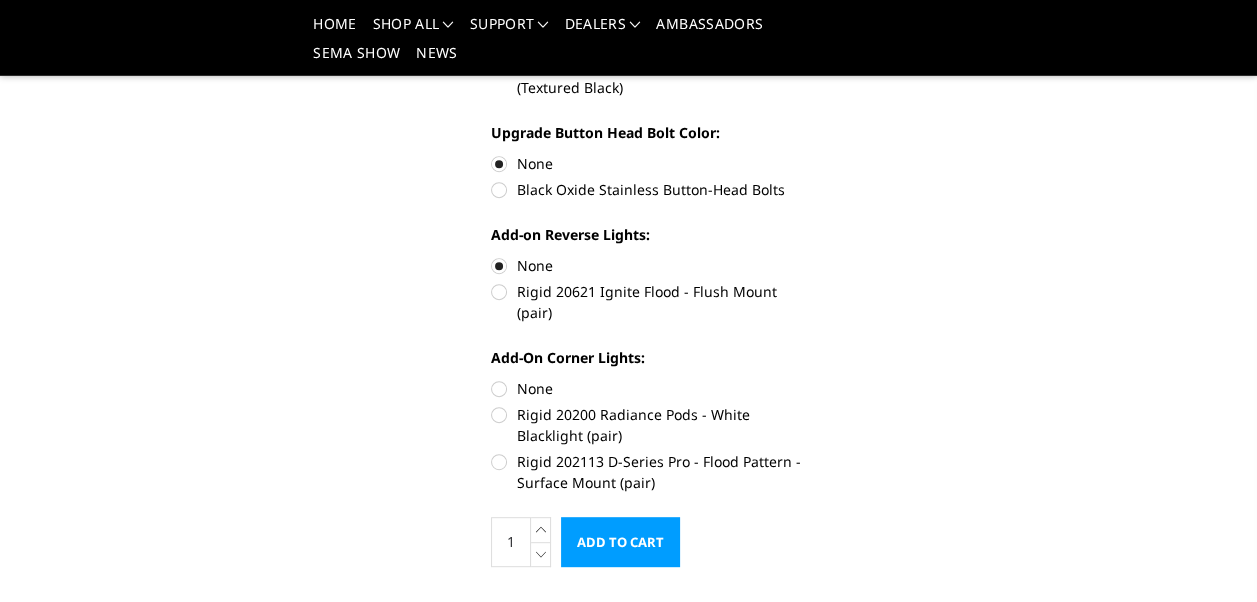 click on "None" at bounding box center [653, 388] 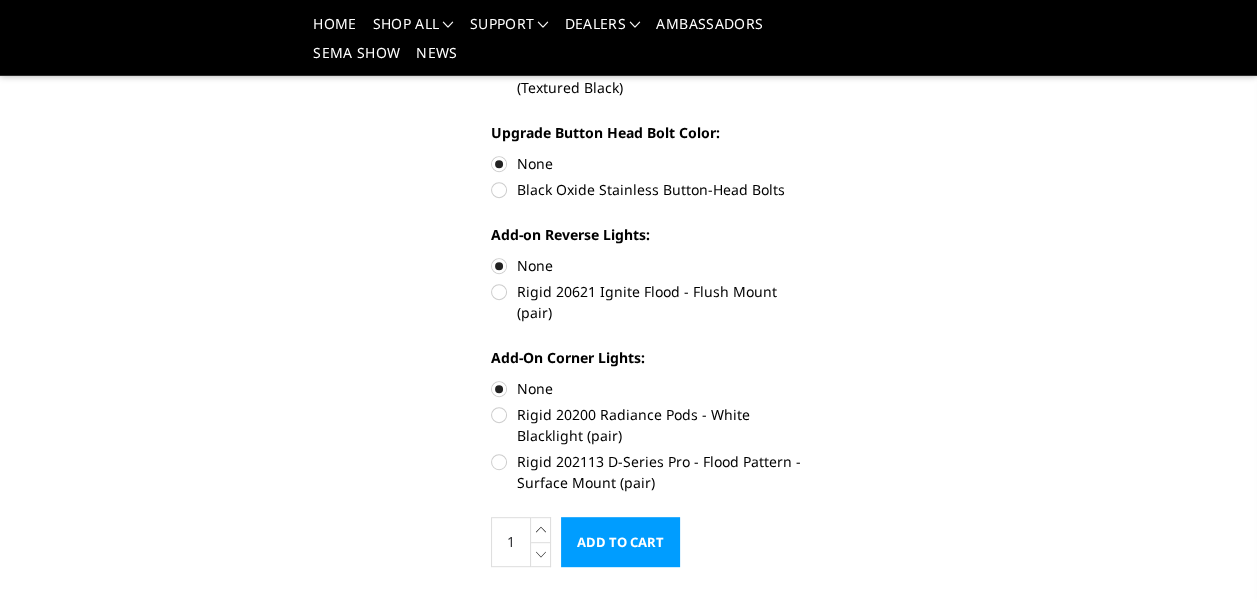 click on "Add to Cart" at bounding box center [620, 542] 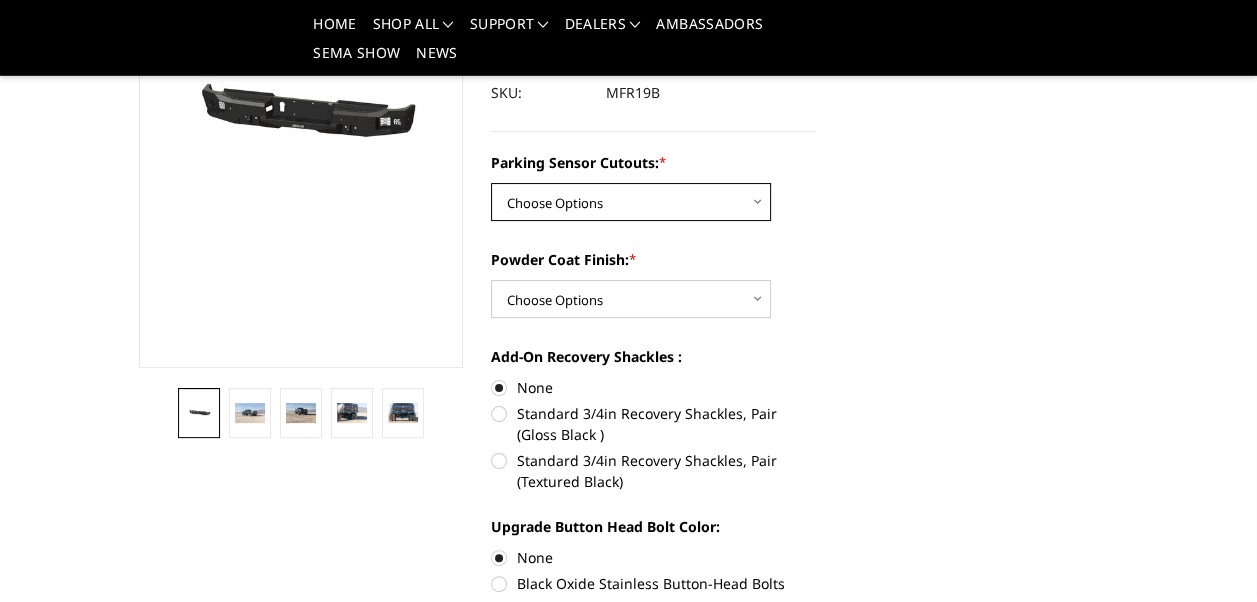 scroll, scrollTop: 189, scrollLeft: 0, axis: vertical 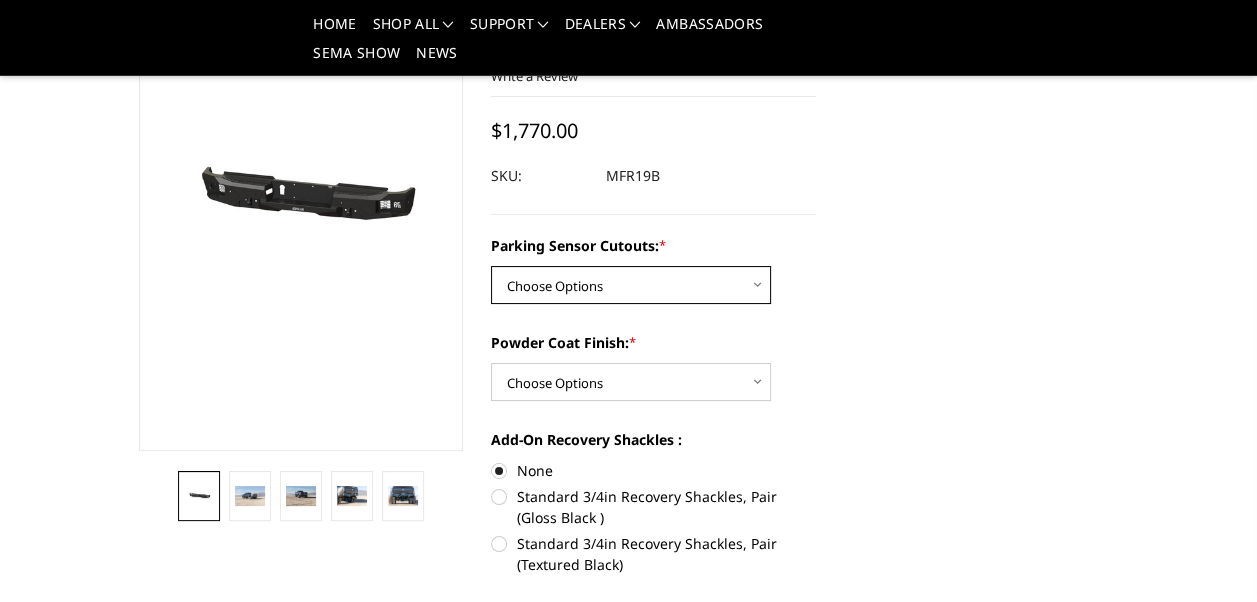 click on "Choose Options
No - Without Parking Sensor Cutouts
Yes - With Parking Sensor Cutouts" at bounding box center (631, 285) 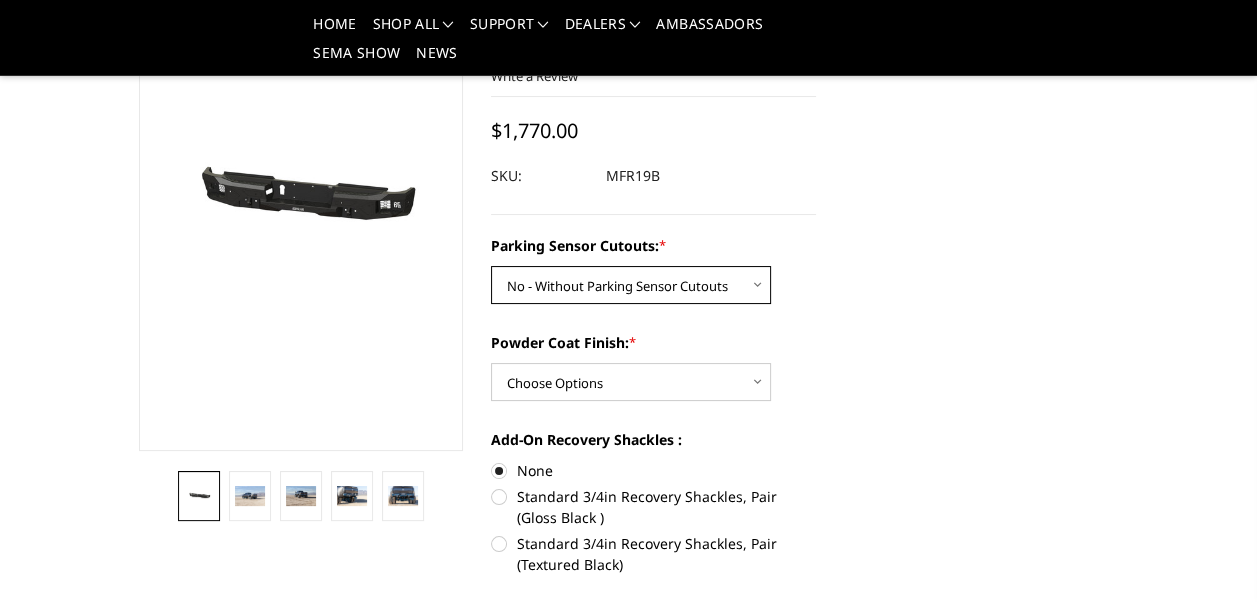 click on "Choose Options
No - Without Parking Sensor Cutouts
Yes - With Parking Sensor Cutouts" at bounding box center [631, 285] 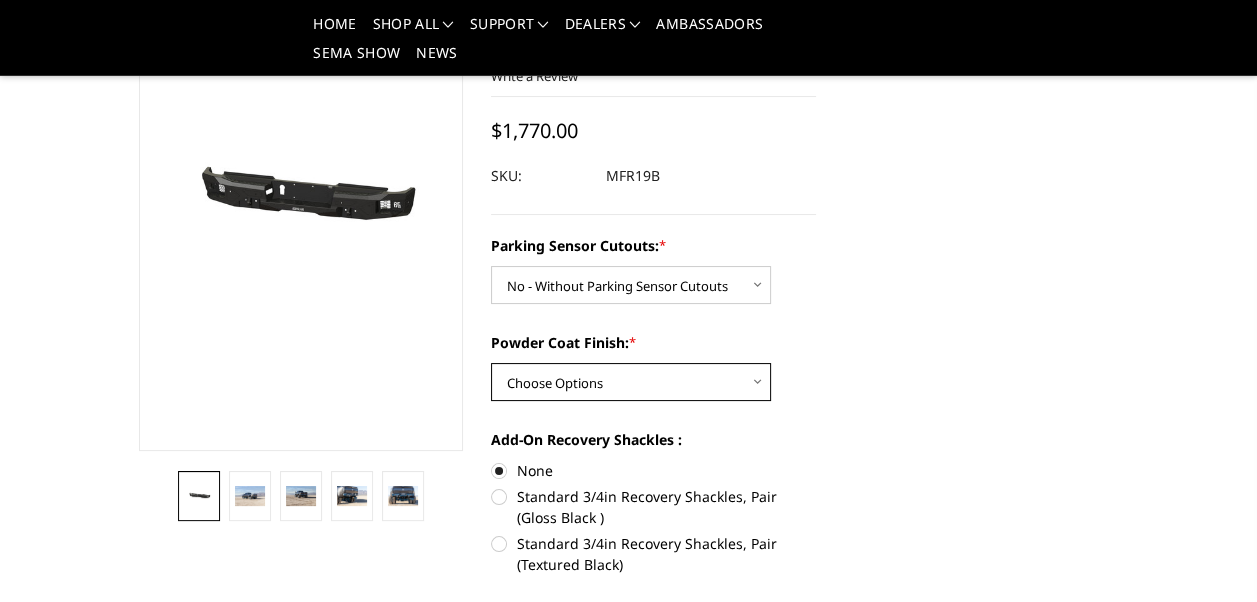 click on "Choose Options
Bare Metal
Texture Black Powder Coat" at bounding box center (631, 382) 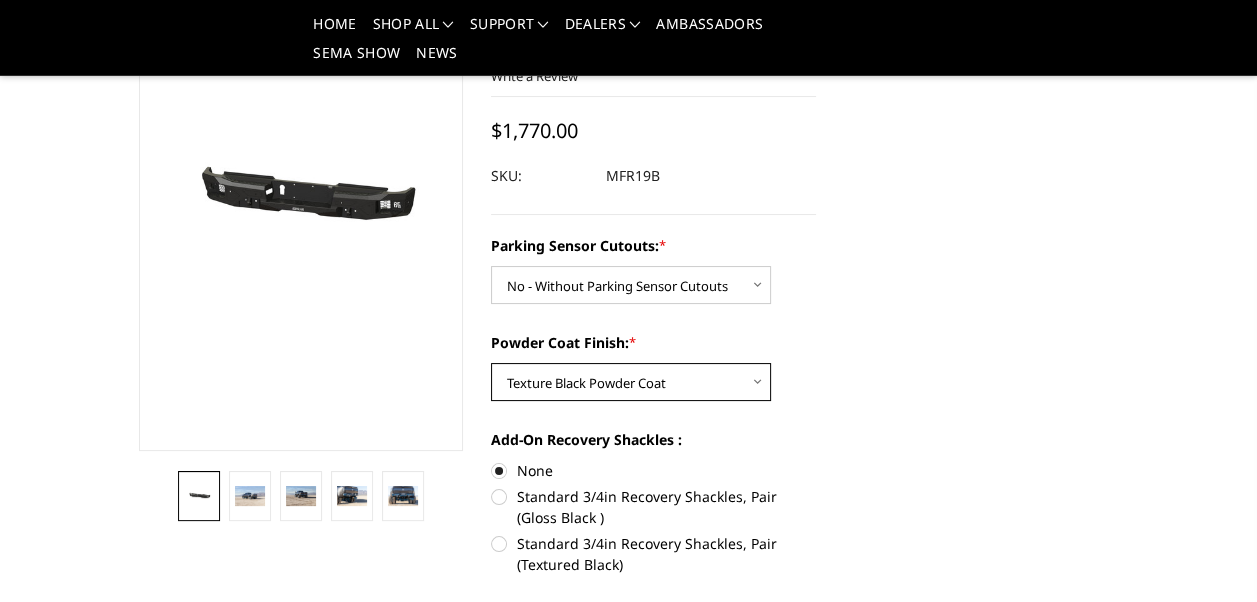 click on "Choose Options
Bare Metal
Texture Black Powder Coat" at bounding box center [631, 382] 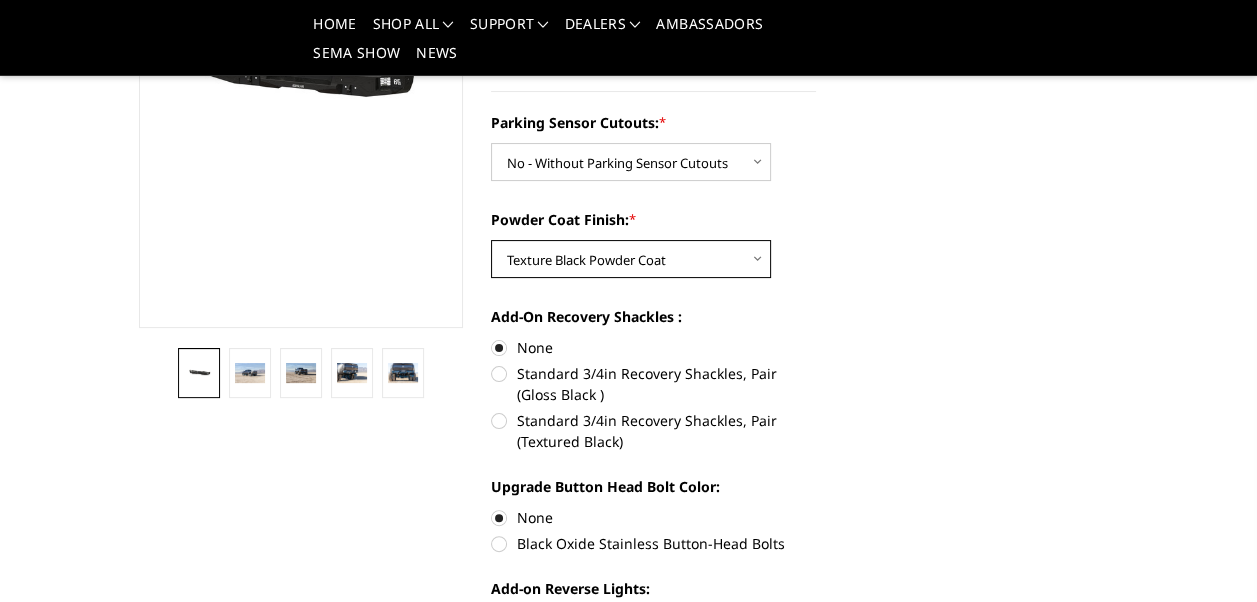 scroll, scrollTop: 323, scrollLeft: 0, axis: vertical 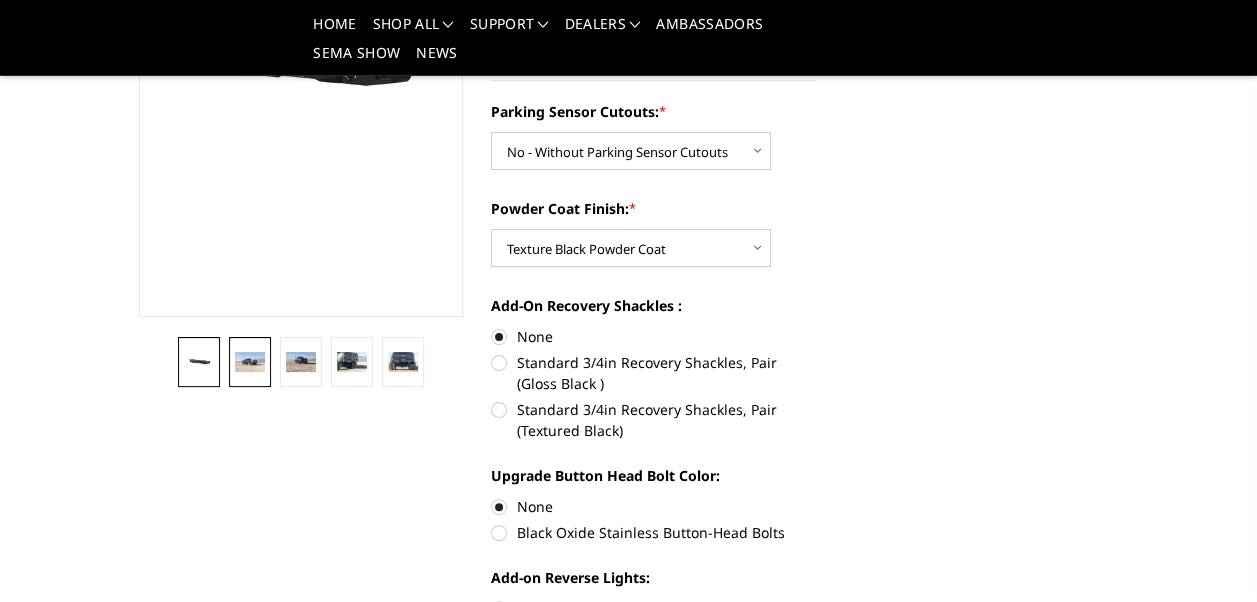 click at bounding box center (249, 361) 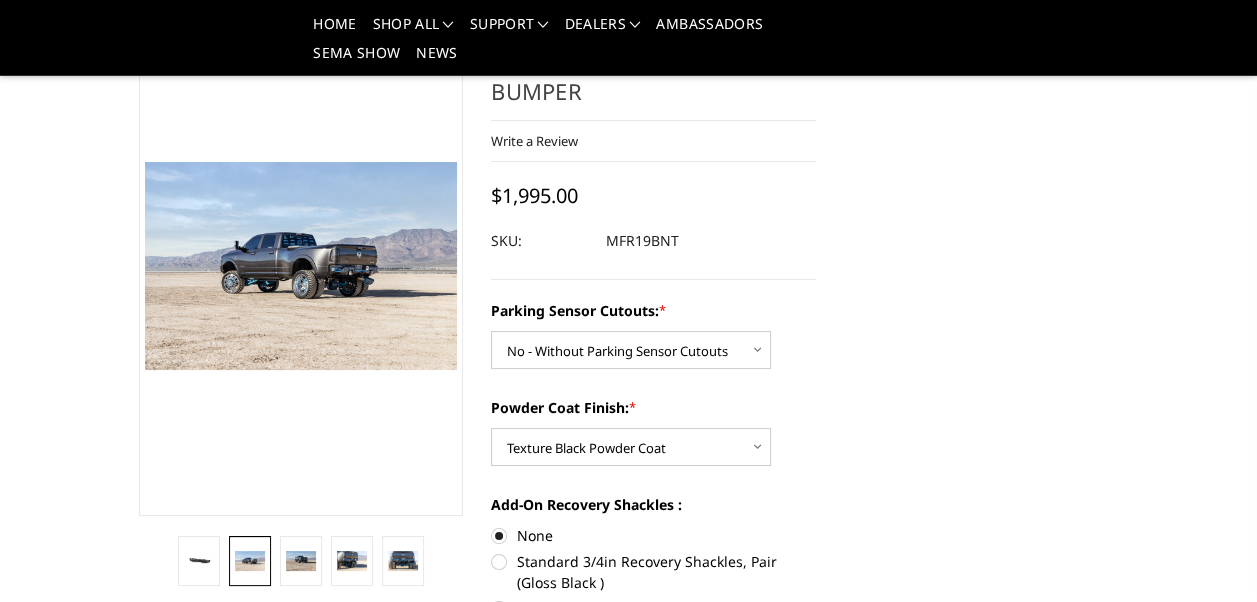 scroll, scrollTop: 26, scrollLeft: 0, axis: vertical 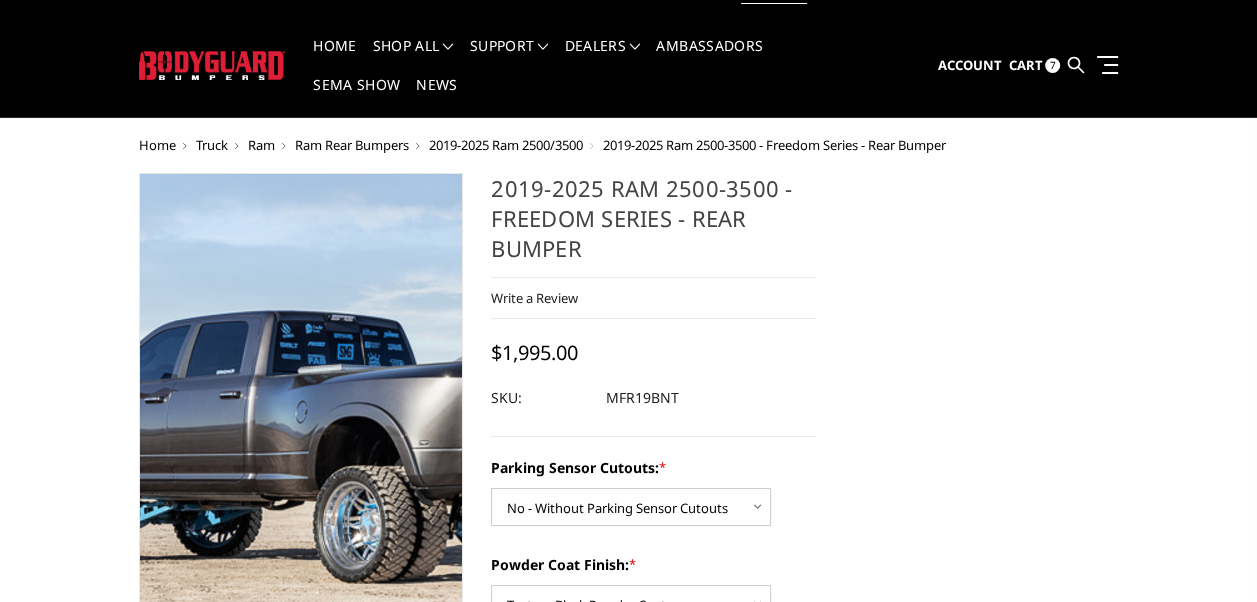 click at bounding box center [351, 449] 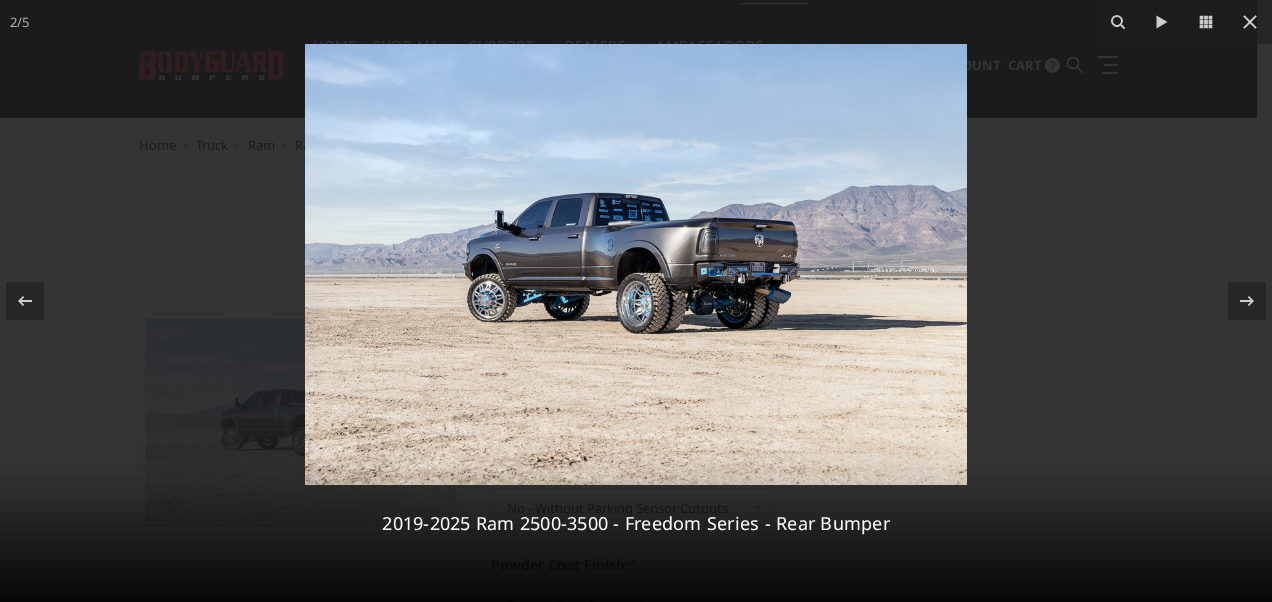 click at bounding box center (636, 264) 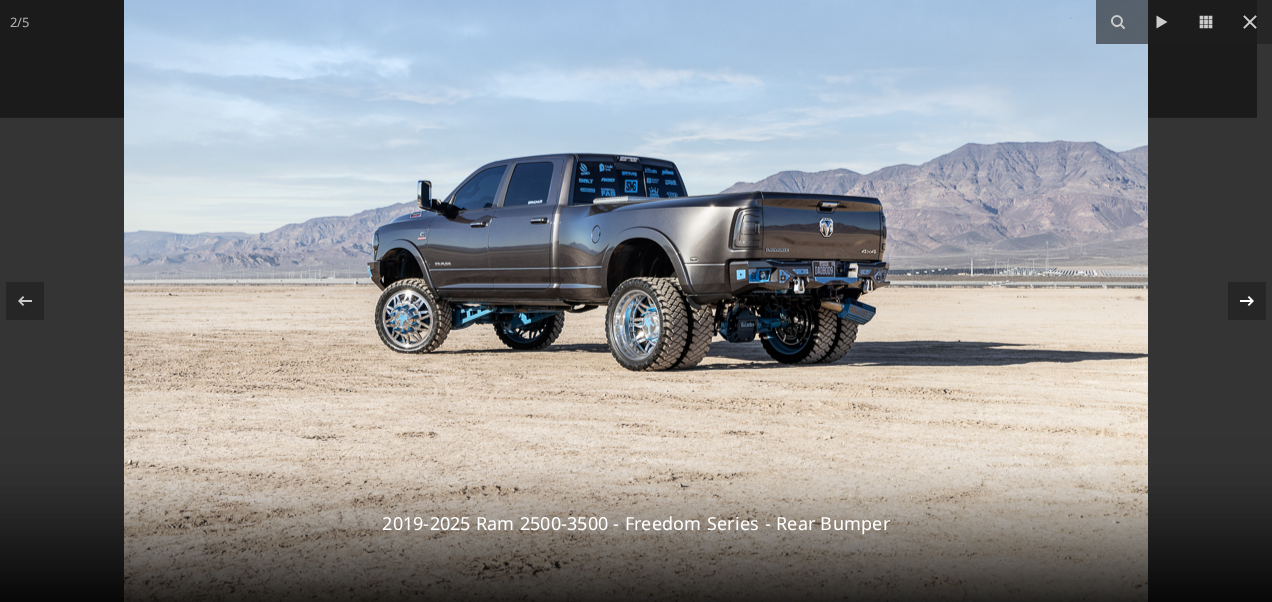 click 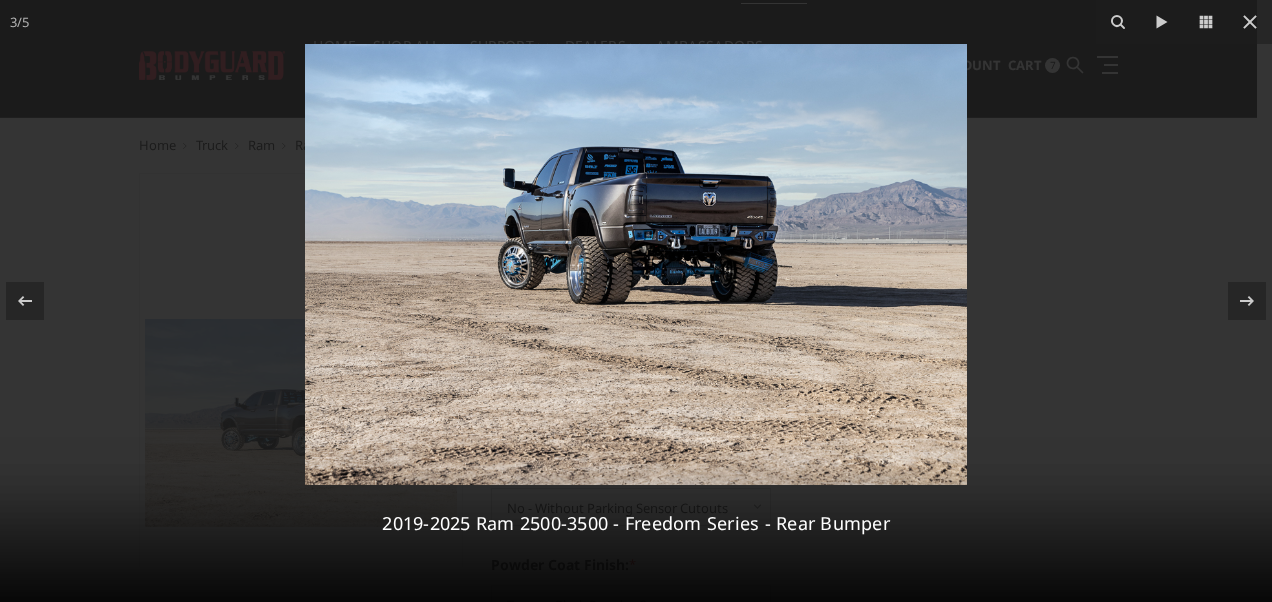 click at bounding box center [636, 264] 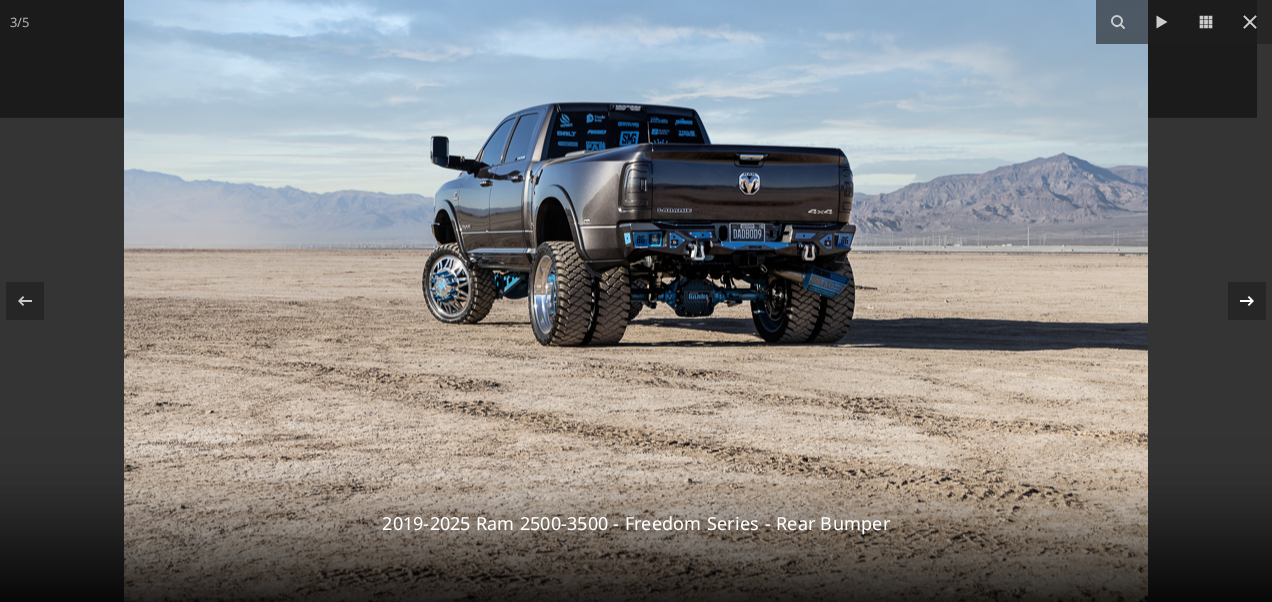 click 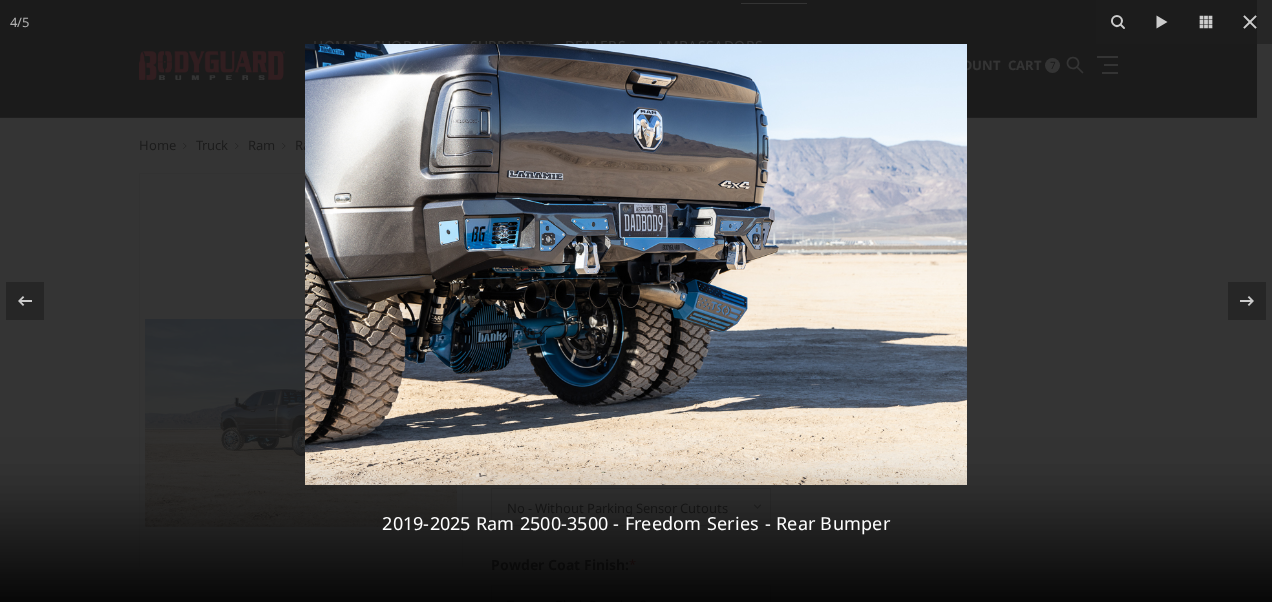 click at bounding box center (636, 264) 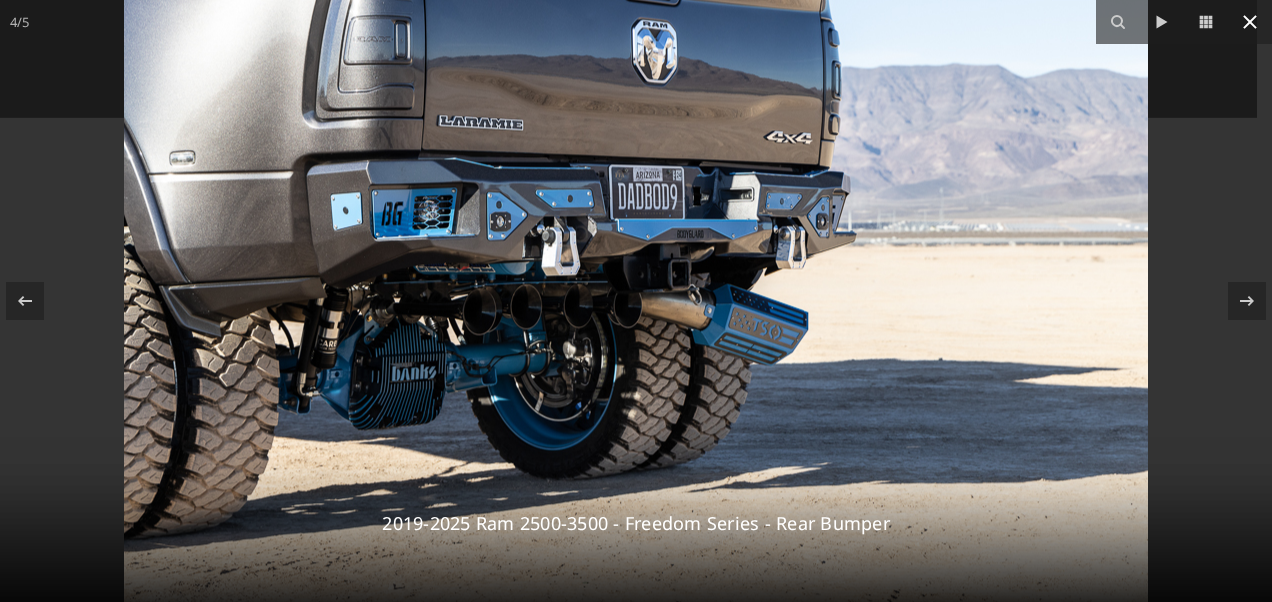 click 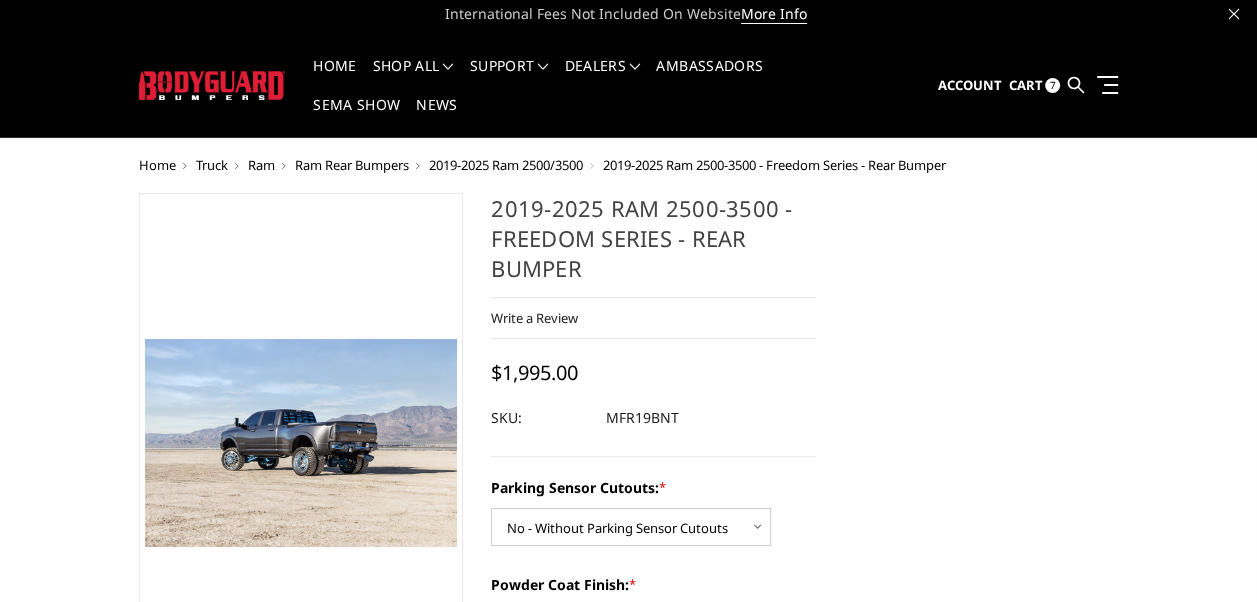 scroll, scrollTop: 0, scrollLeft: 0, axis: both 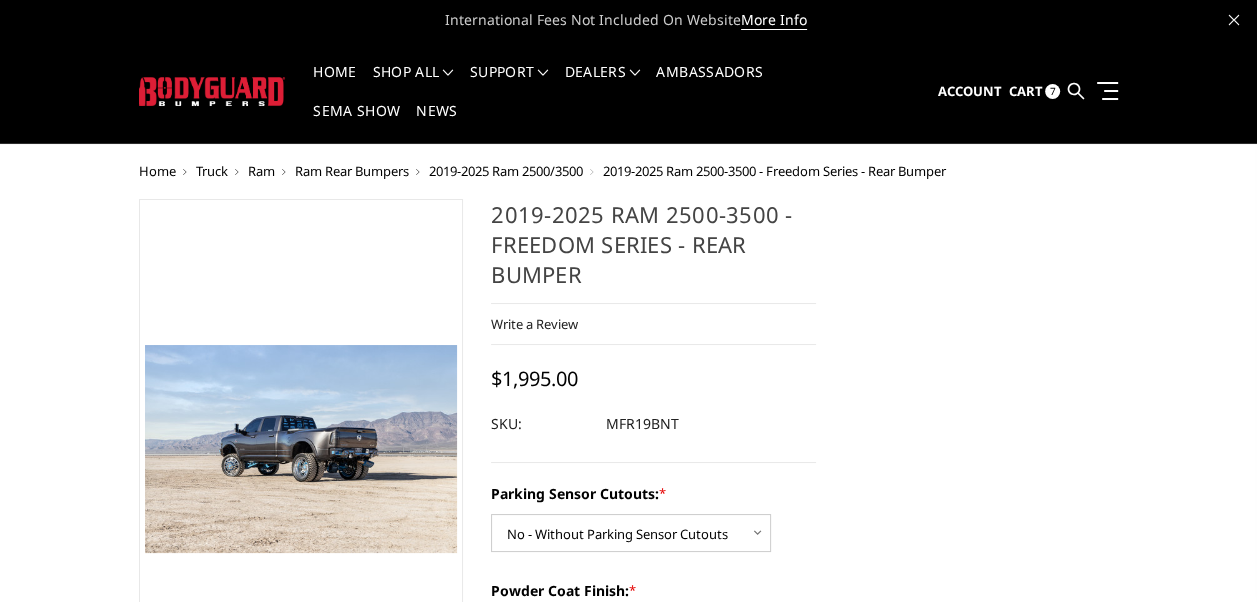 click on "Cart
7" at bounding box center (1034, 92) 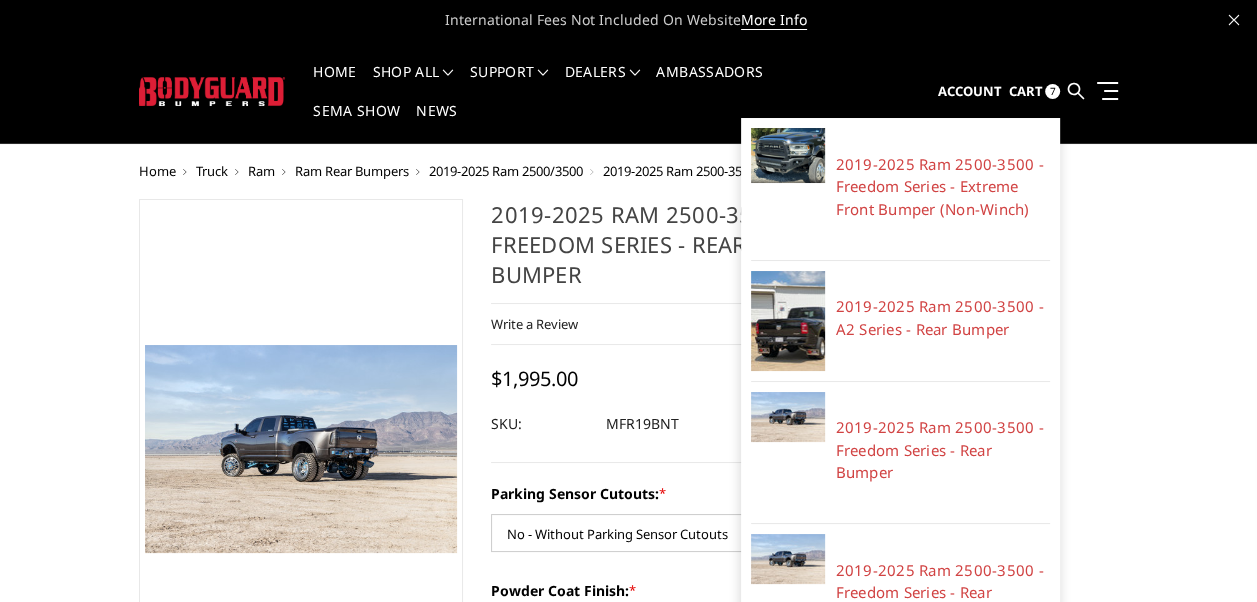 click on "Cart" at bounding box center (1025, 91) 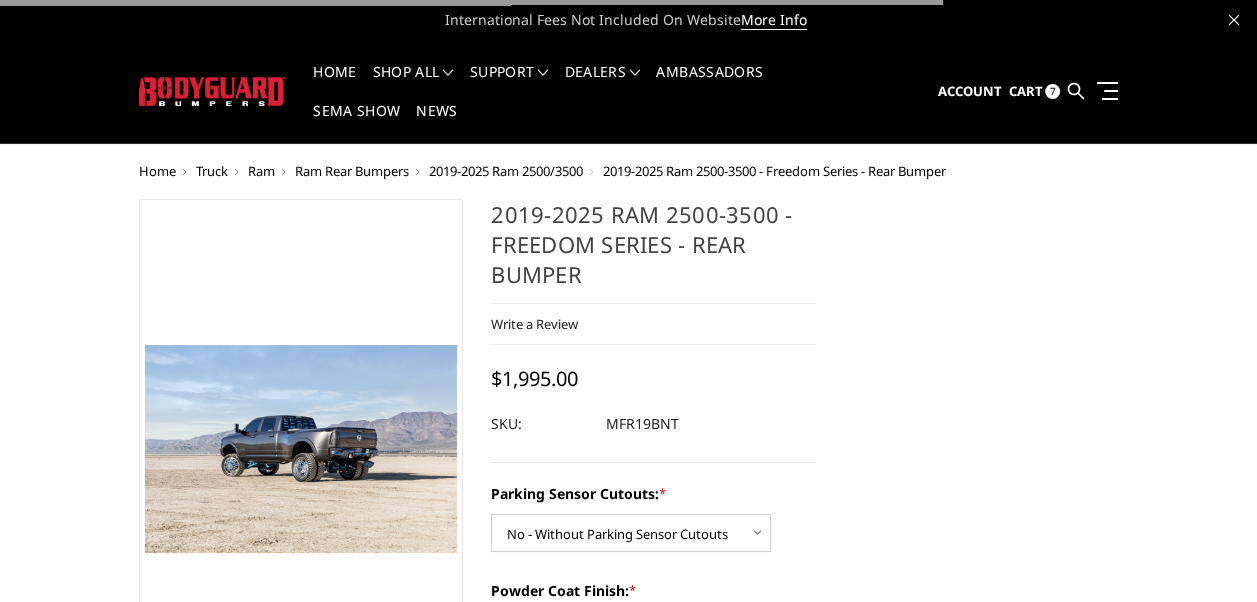 click on "Cart" at bounding box center (1025, 91) 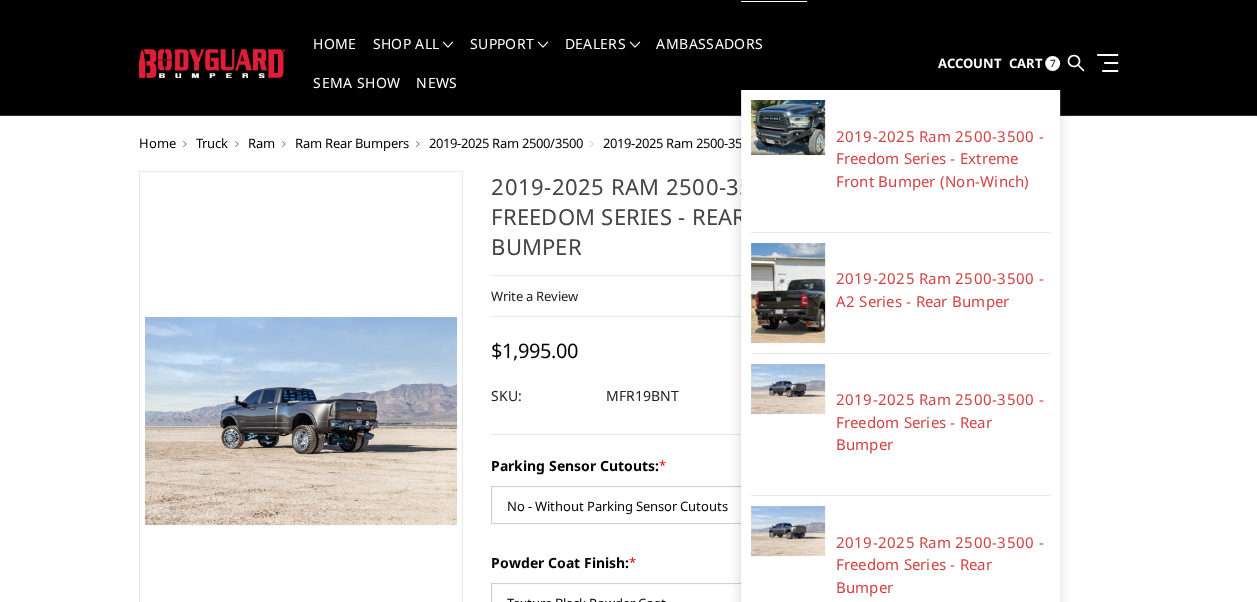 scroll, scrollTop: 0, scrollLeft: 0, axis: both 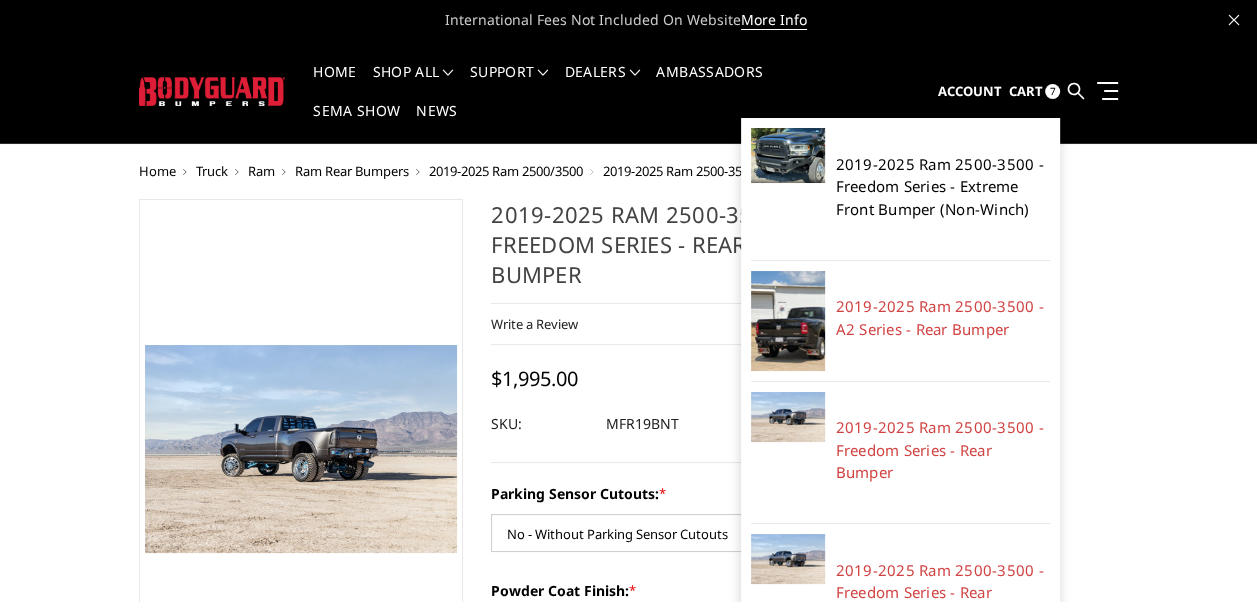 click on "2019-2025 Ram 2500-3500 - Freedom Series - Extreme Front Bumper  (Non-Winch)" at bounding box center (943, 187) 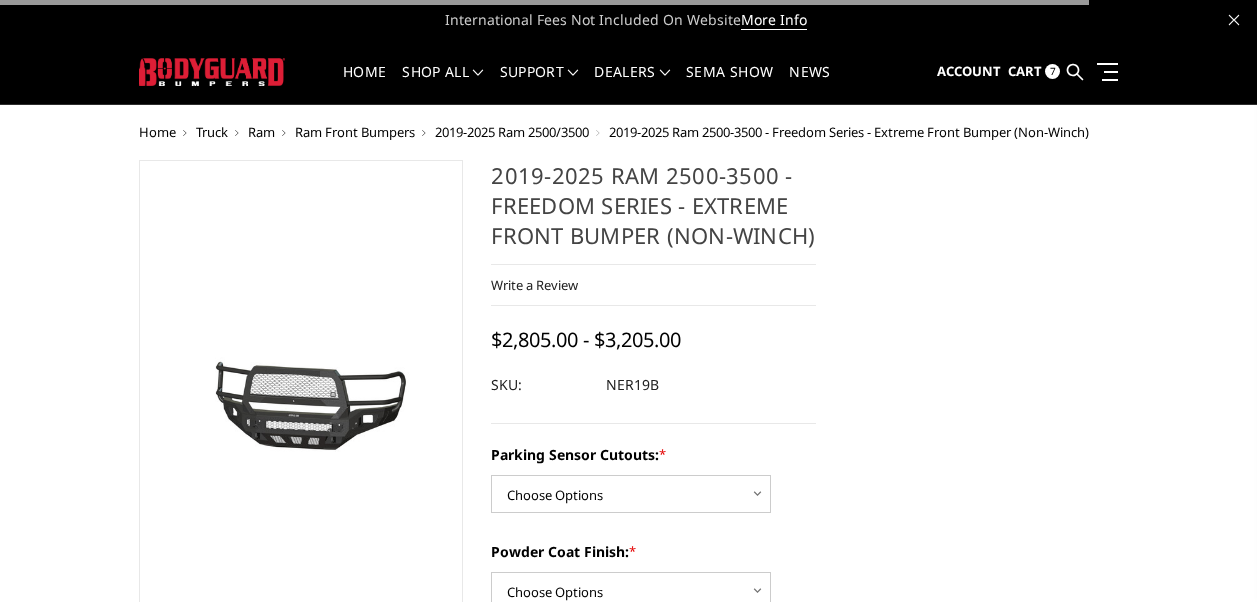 scroll, scrollTop: 0, scrollLeft: 0, axis: both 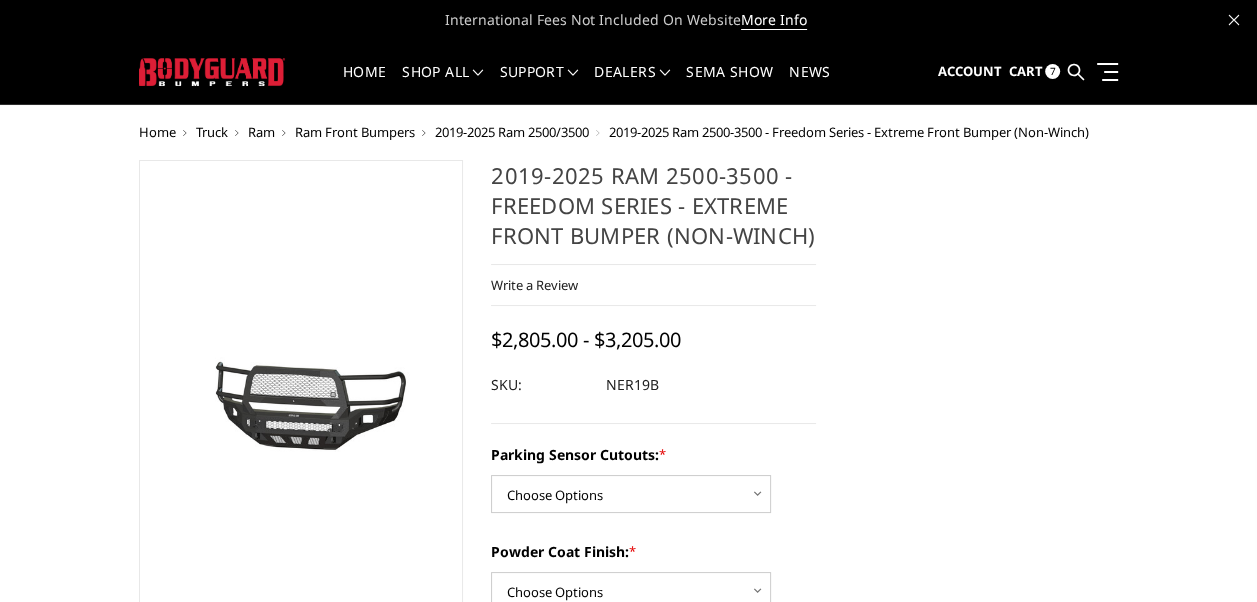 click on "Cart" at bounding box center (1025, 71) 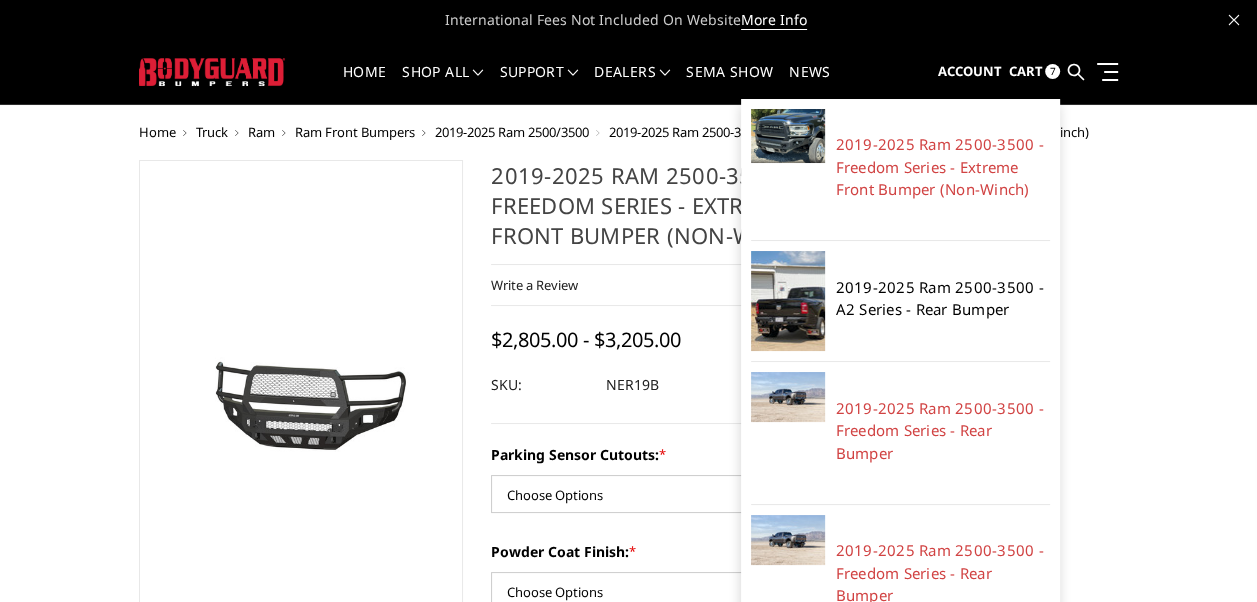 click on "[YEAR]-[YEAR] Ram [NUMBER]-[NUMBER] - A2 Series - Rear Bumper" at bounding box center [943, 298] 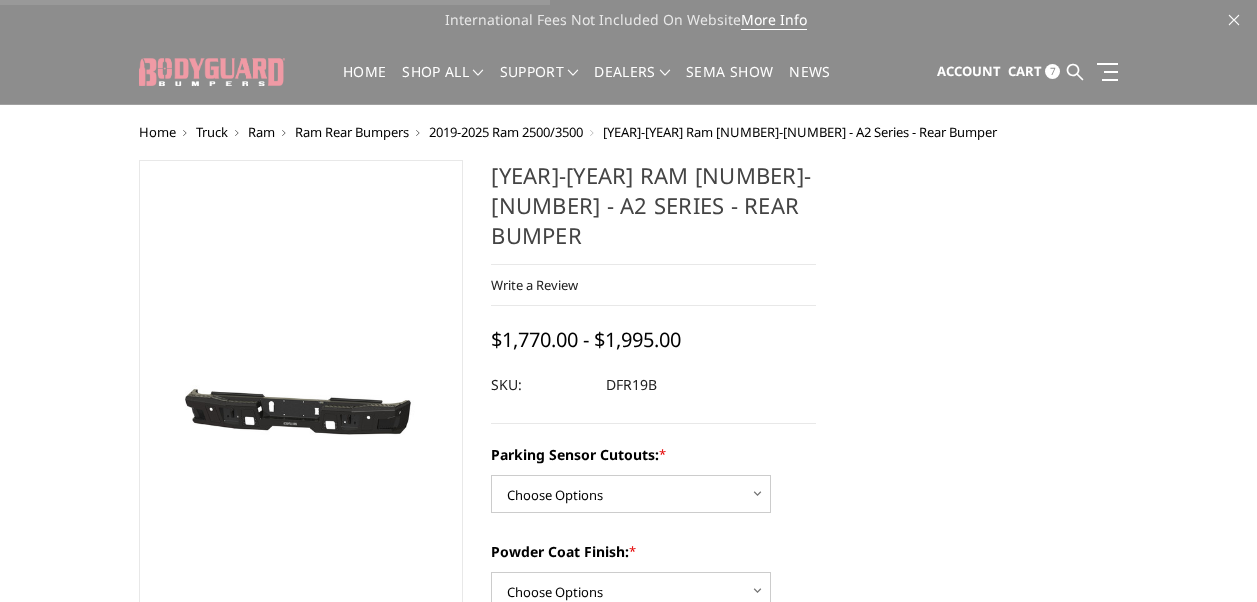 scroll, scrollTop: 0, scrollLeft: 0, axis: both 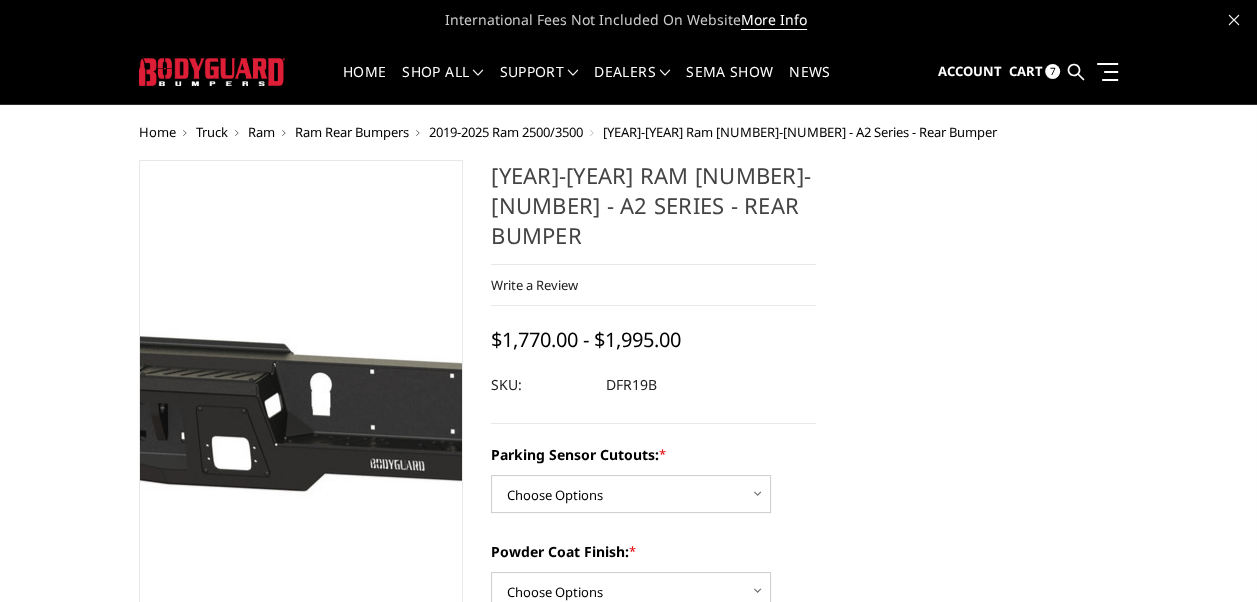 click at bounding box center (442, 409) 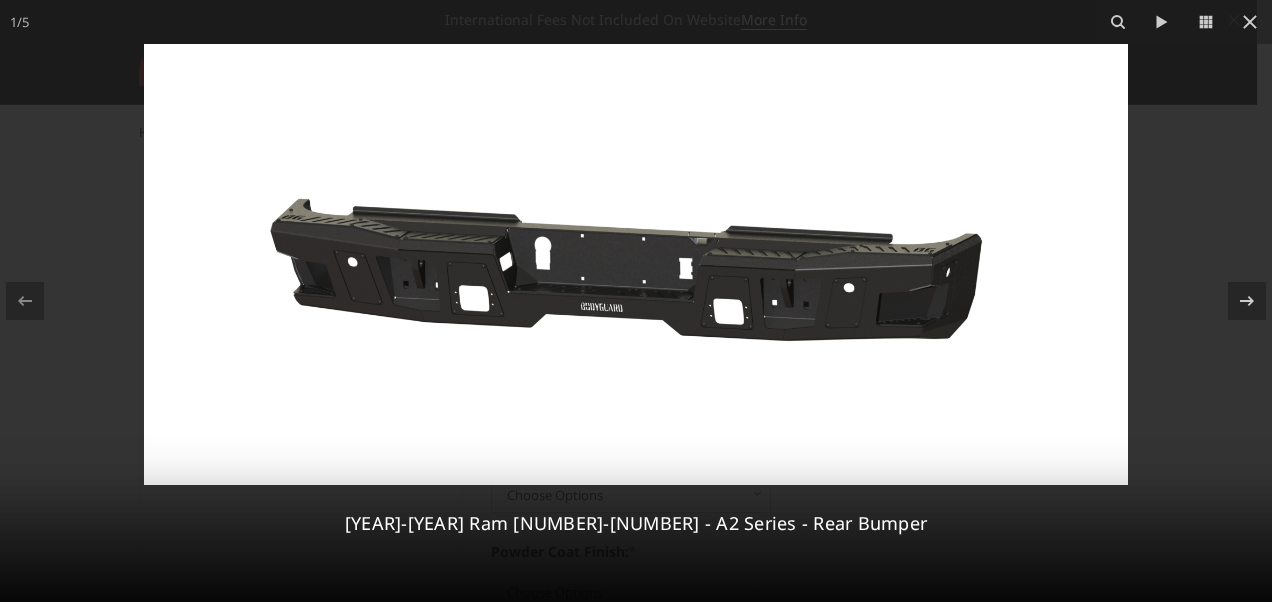 click at bounding box center [636, 264] 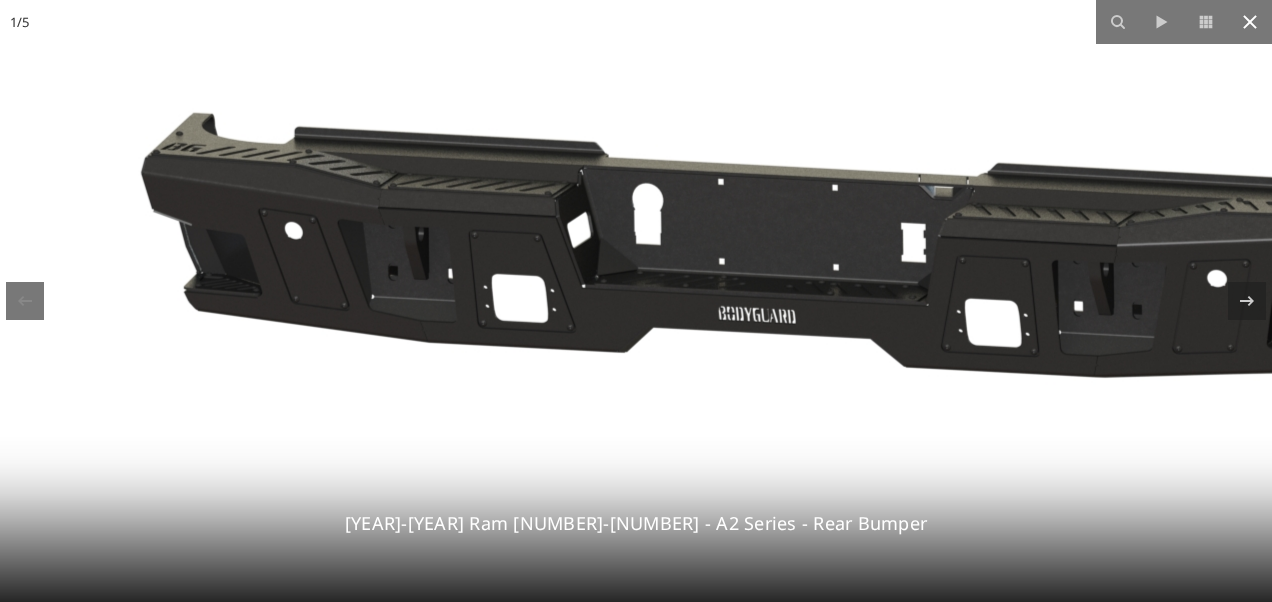 click 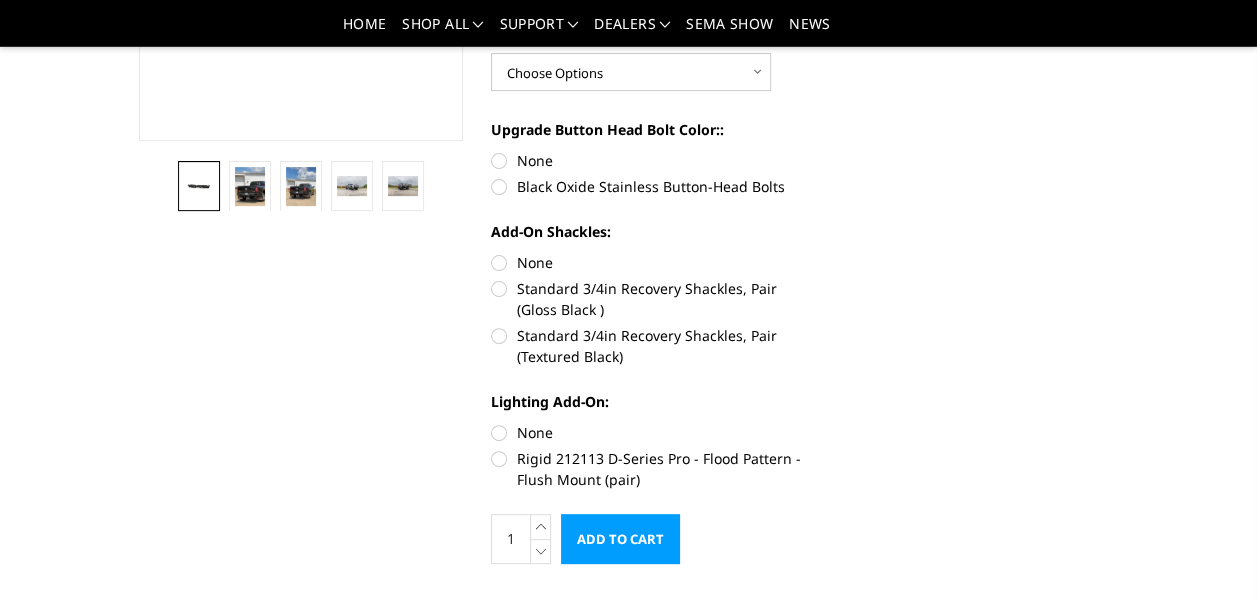 scroll, scrollTop: 400, scrollLeft: 0, axis: vertical 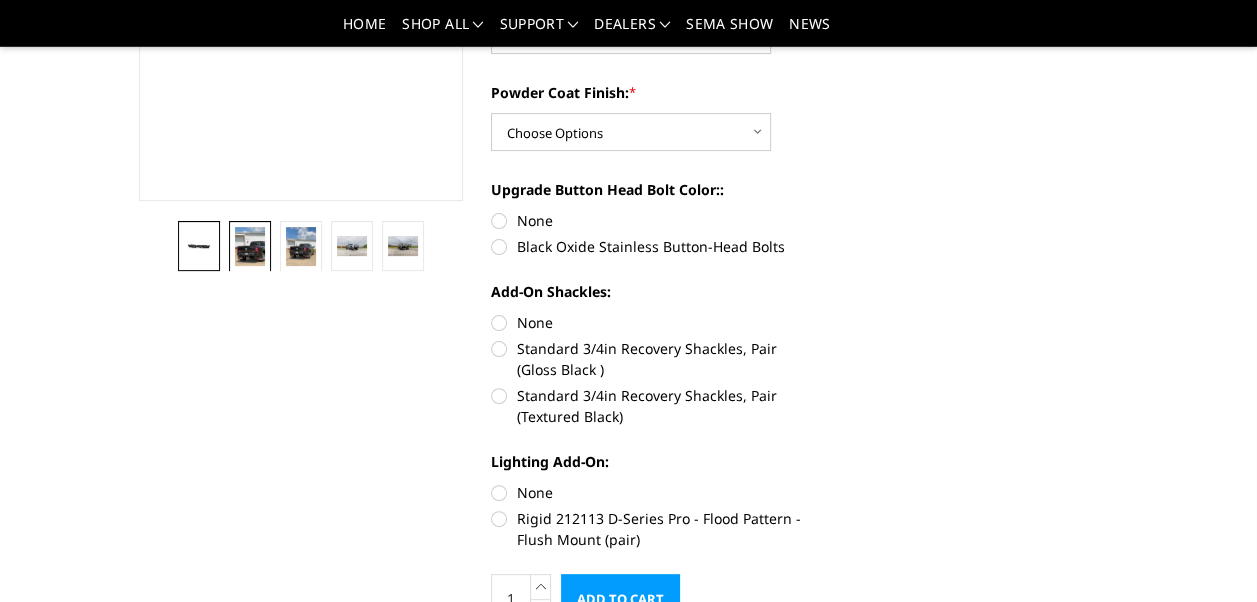 click at bounding box center (249, 246) 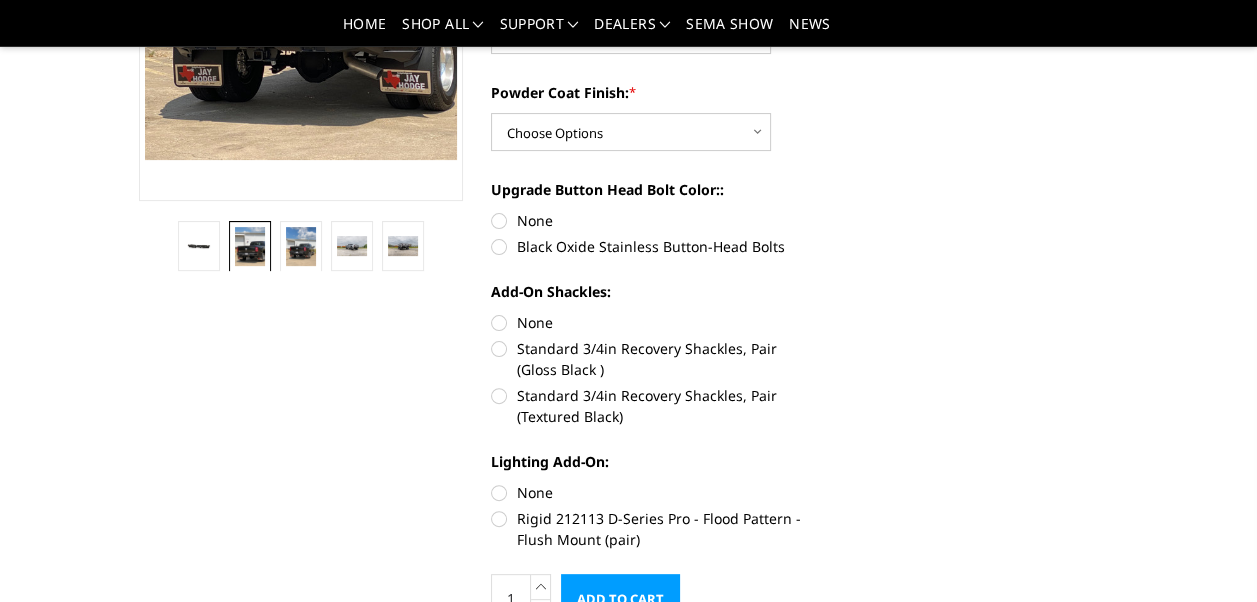 scroll, scrollTop: 261, scrollLeft: 0, axis: vertical 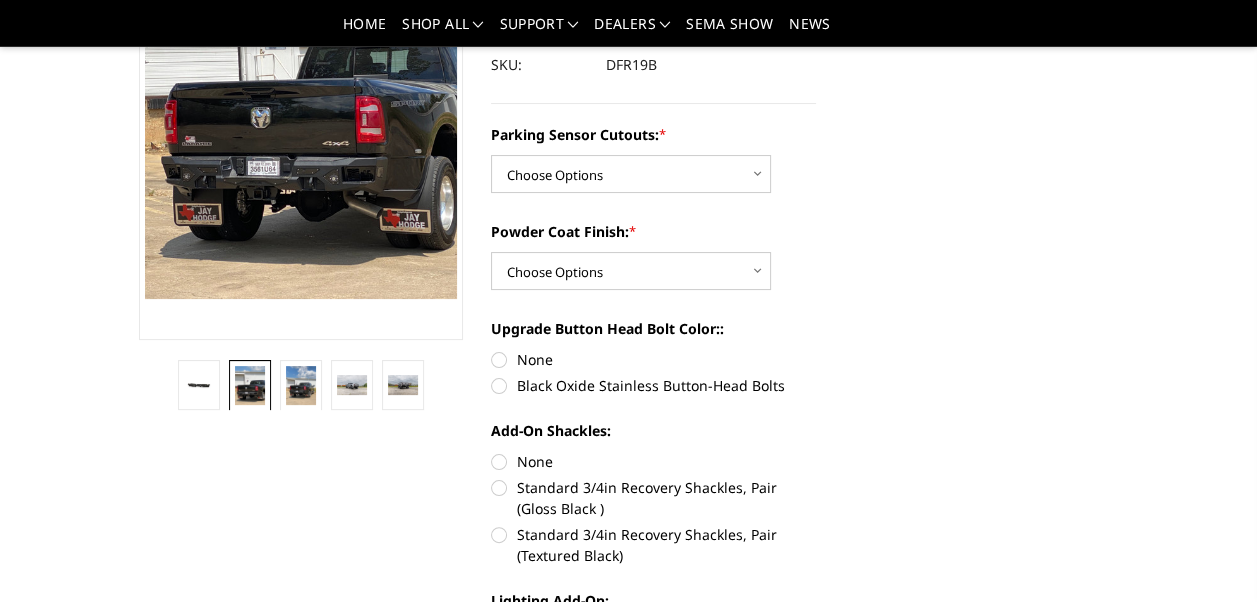 click at bounding box center [362, -109] 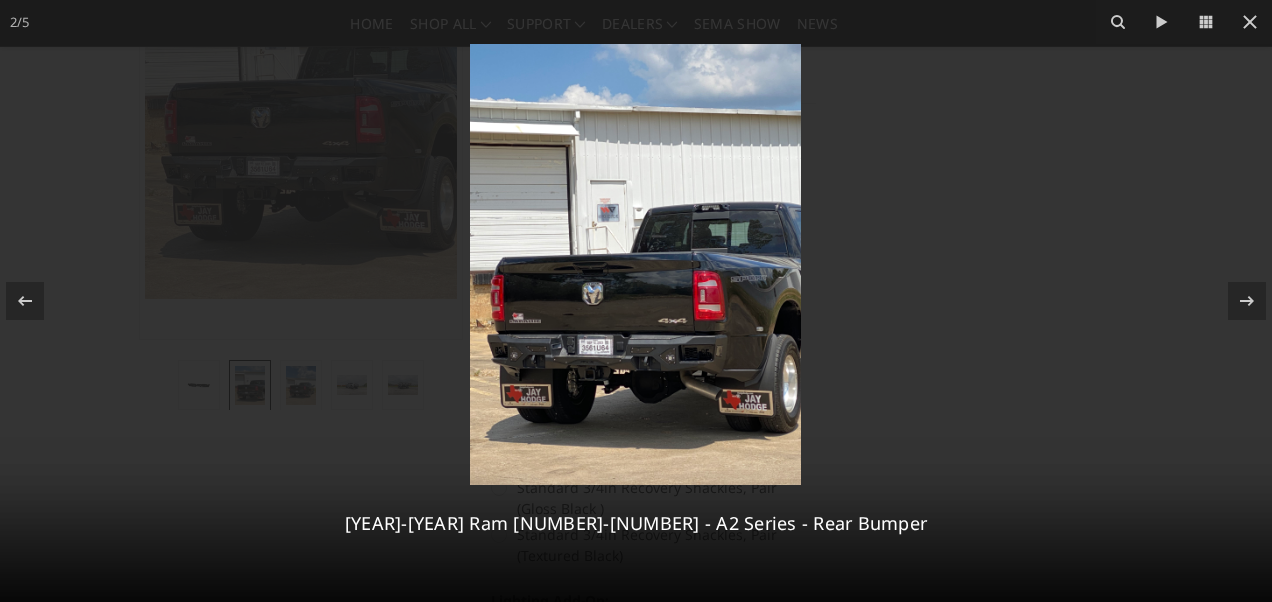 click at bounding box center [635, 264] 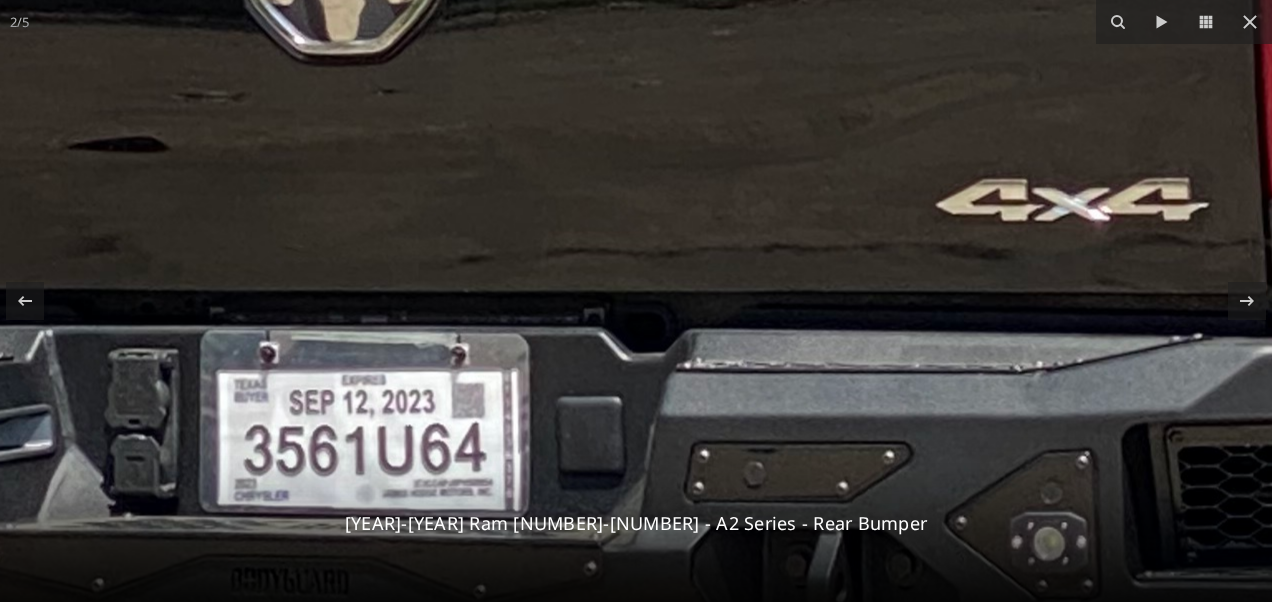 drag, startPoint x: 693, startPoint y: 502, endPoint x: 729, endPoint y: 83, distance: 420.5437 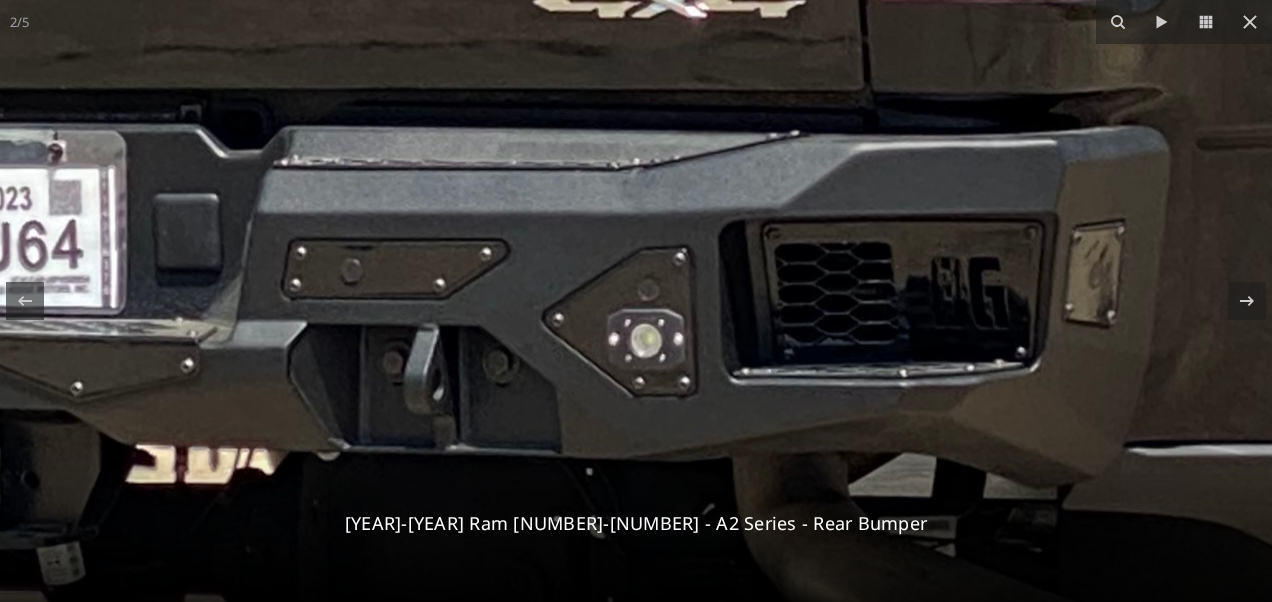drag, startPoint x: 688, startPoint y: 383, endPoint x: 287, endPoint y: 198, distance: 441.6175 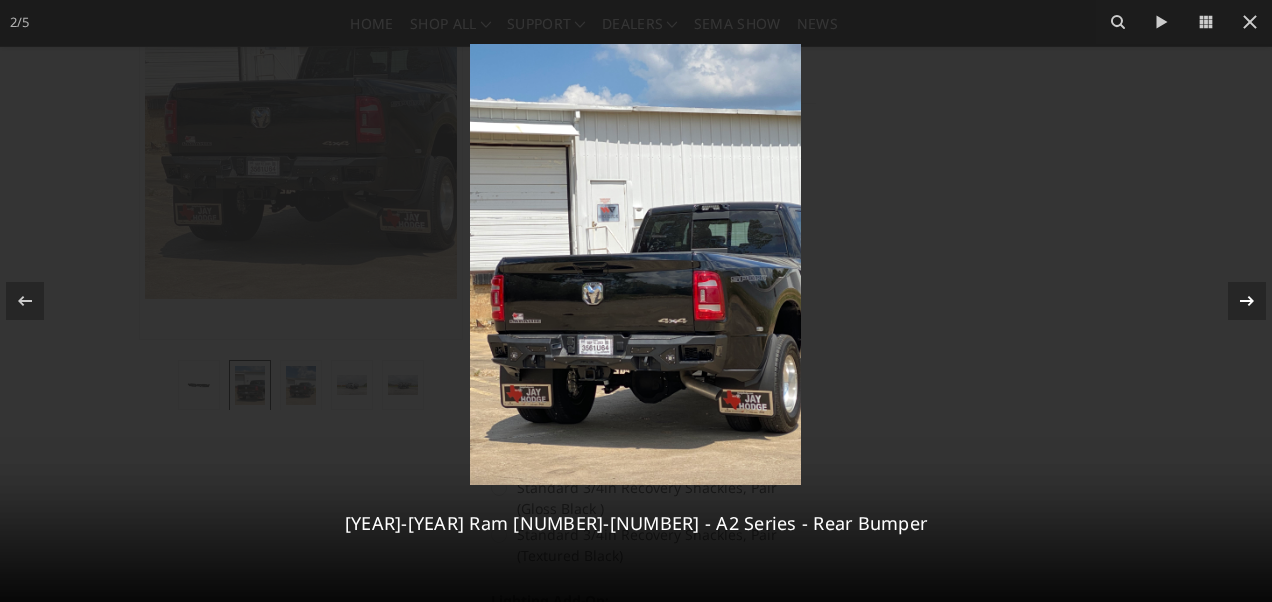 click 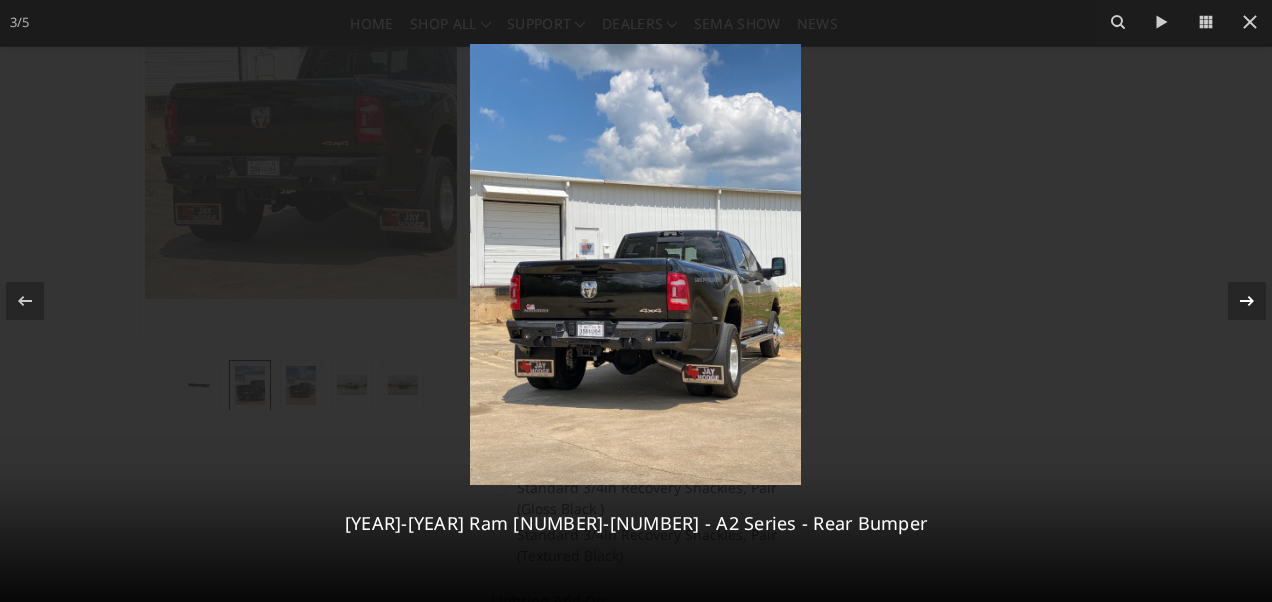 click 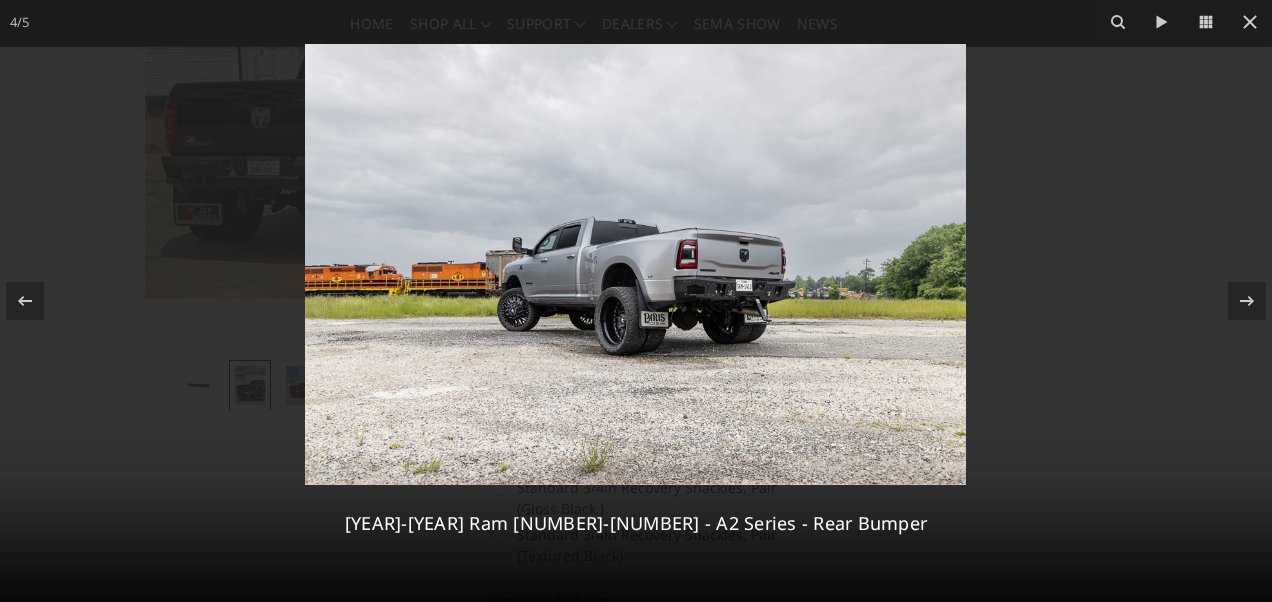 click at bounding box center (635, 264) 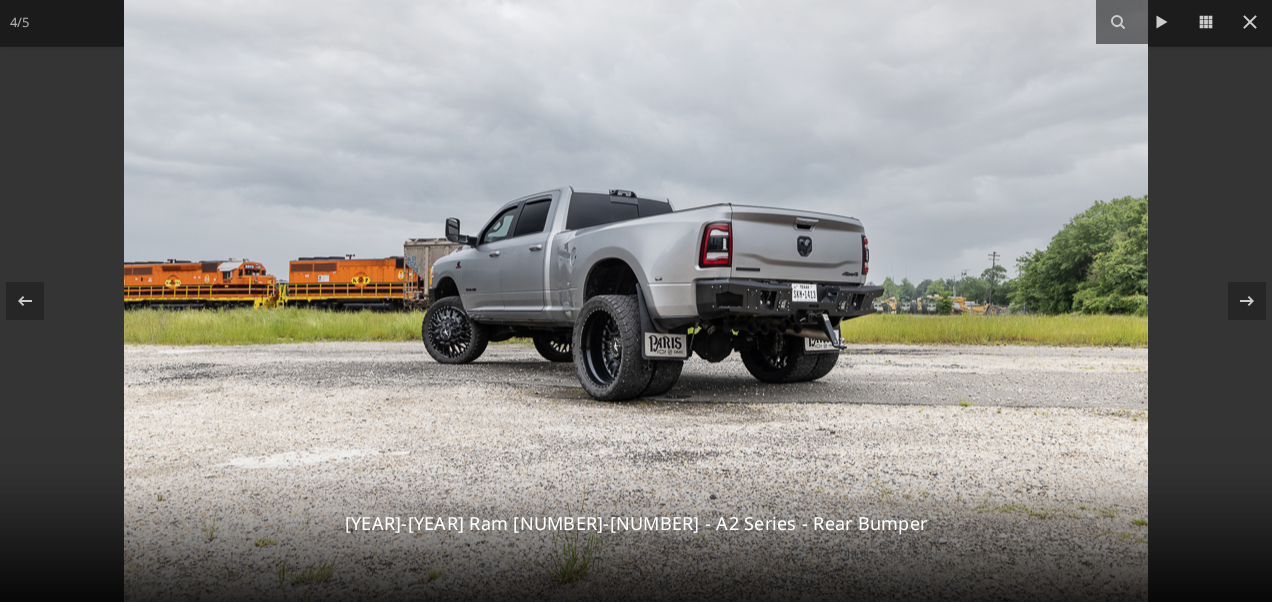 click at bounding box center (636, 260) 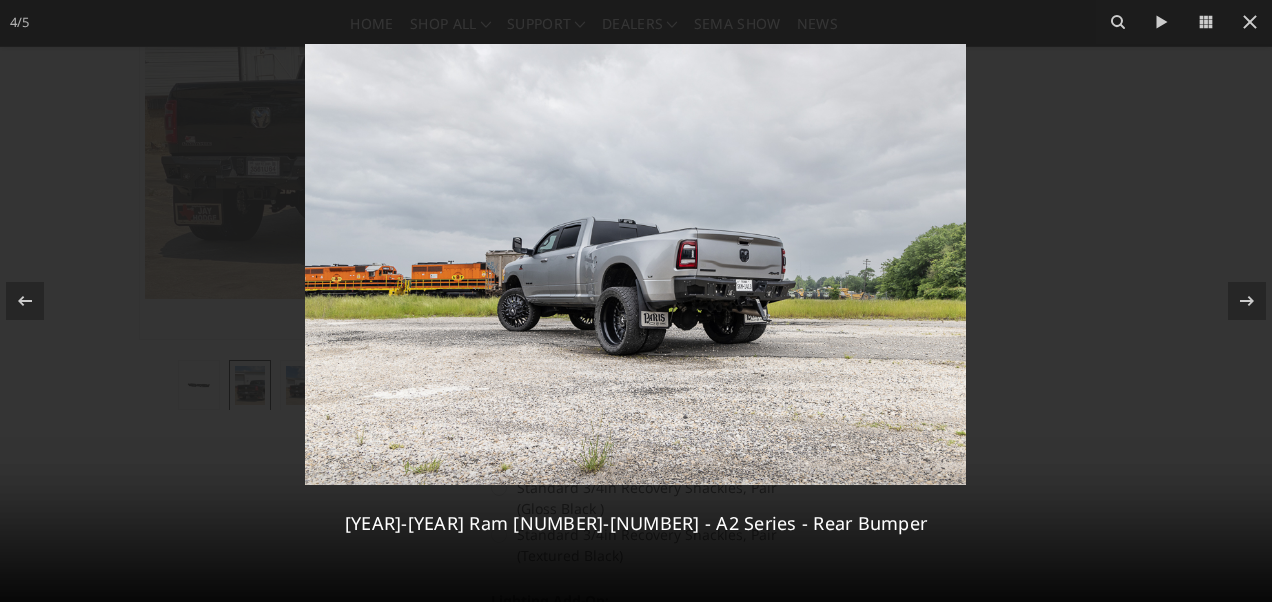 click at bounding box center (635, 264) 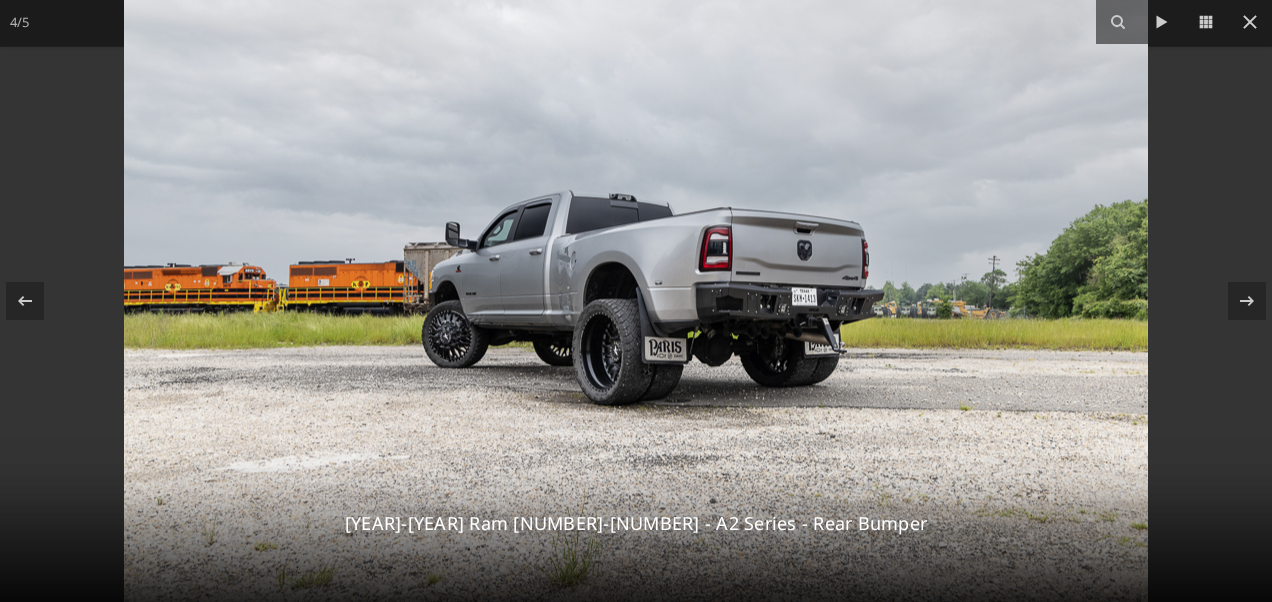 drag, startPoint x: 711, startPoint y: 329, endPoint x: 569, endPoint y: 332, distance: 142.0317 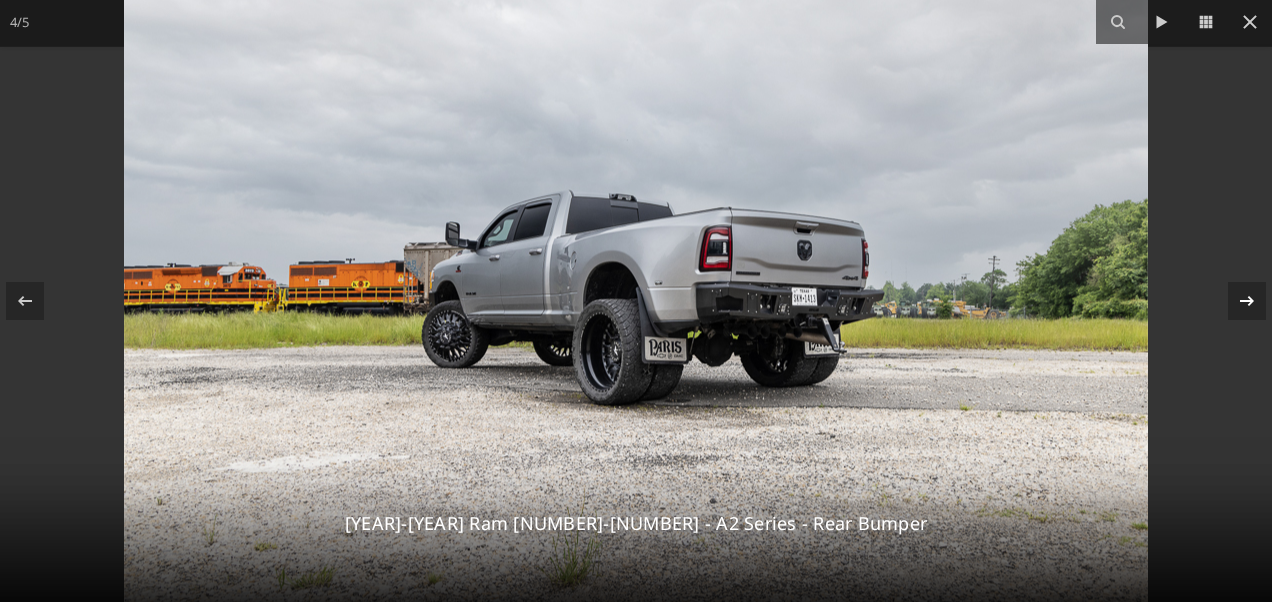 click 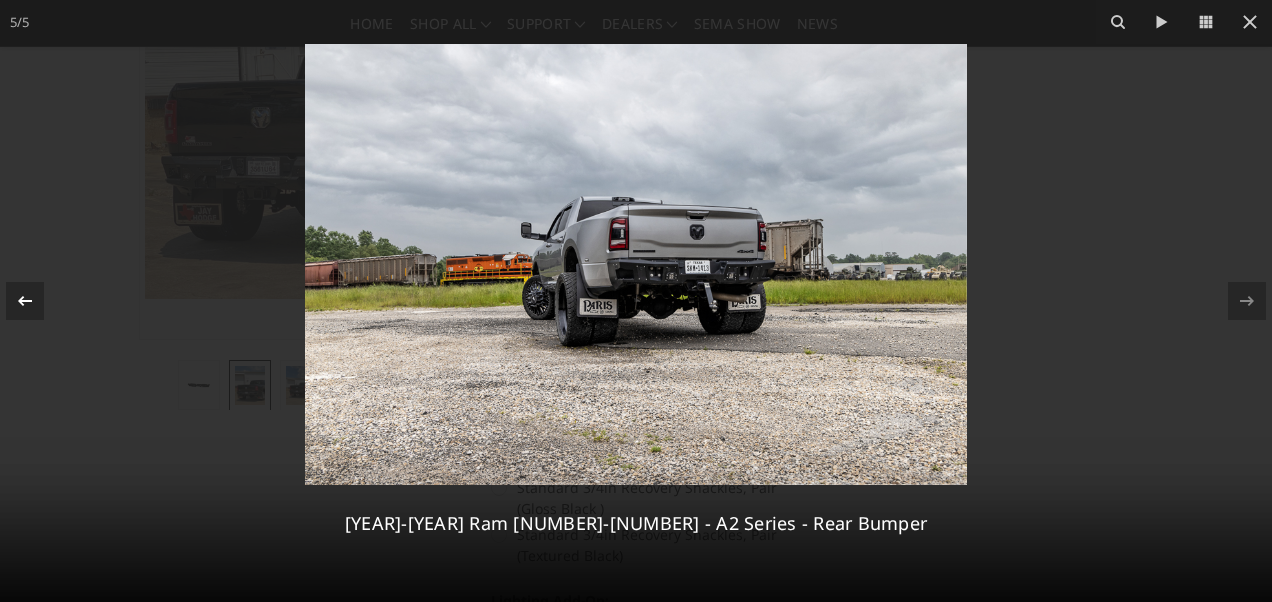 click 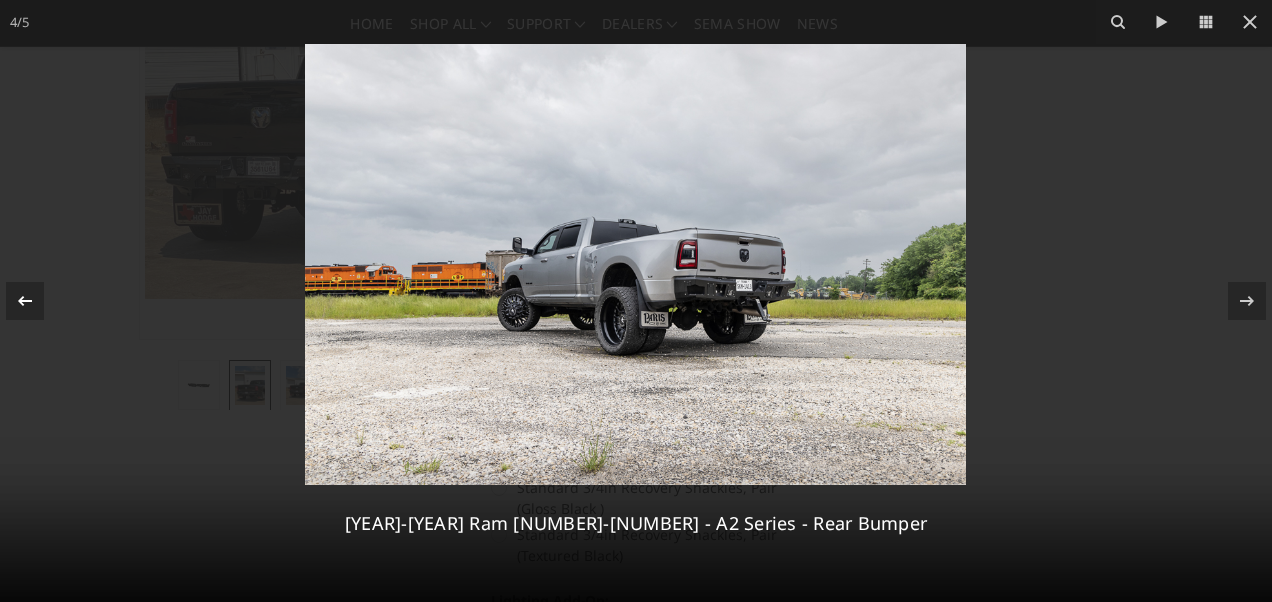 click 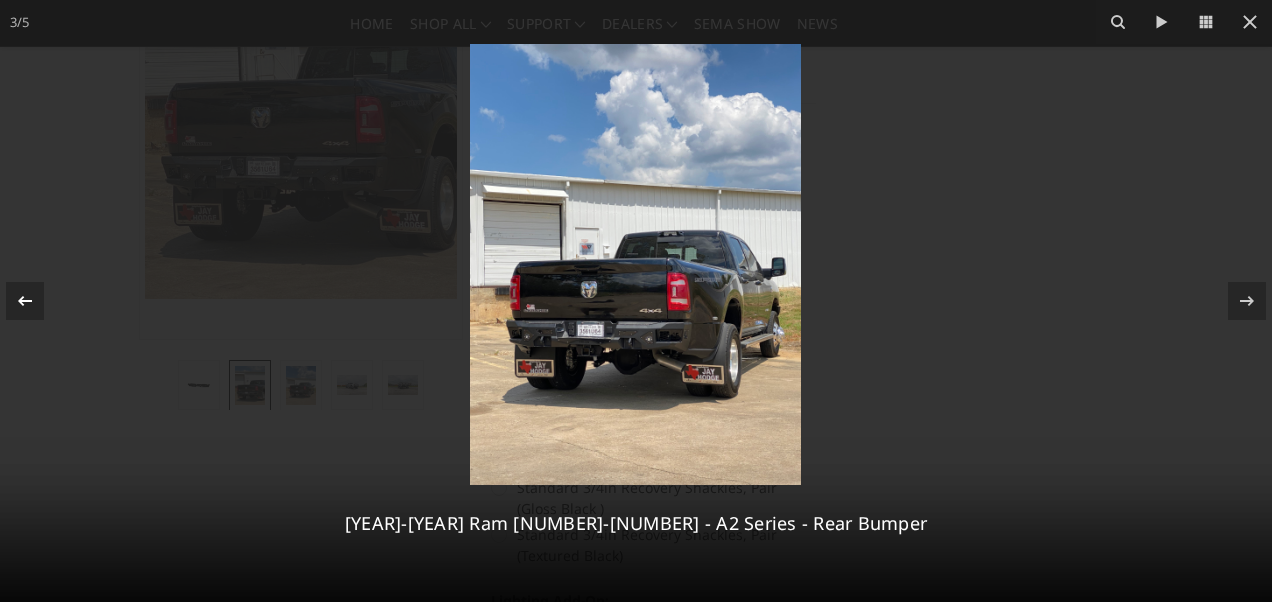 click 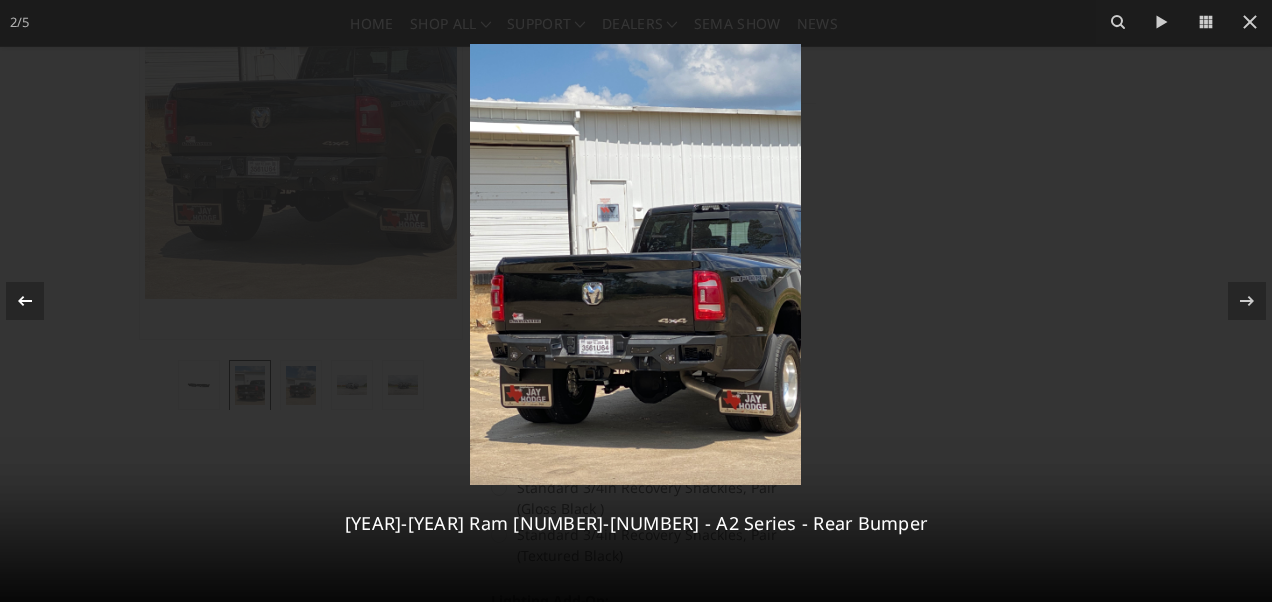 click 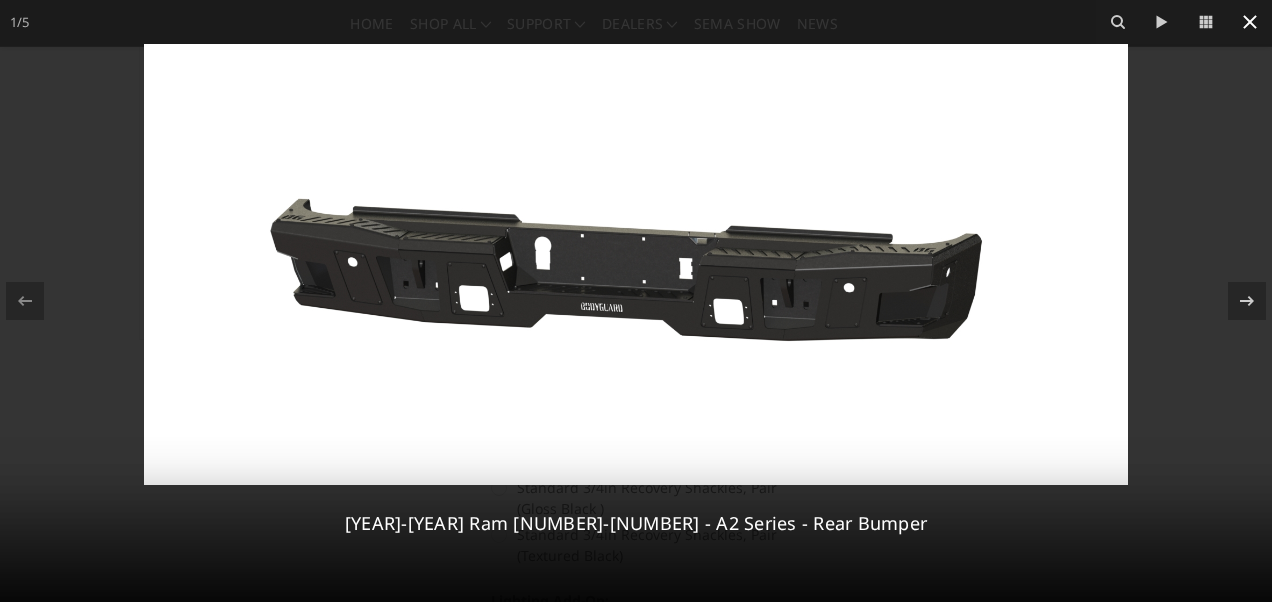click 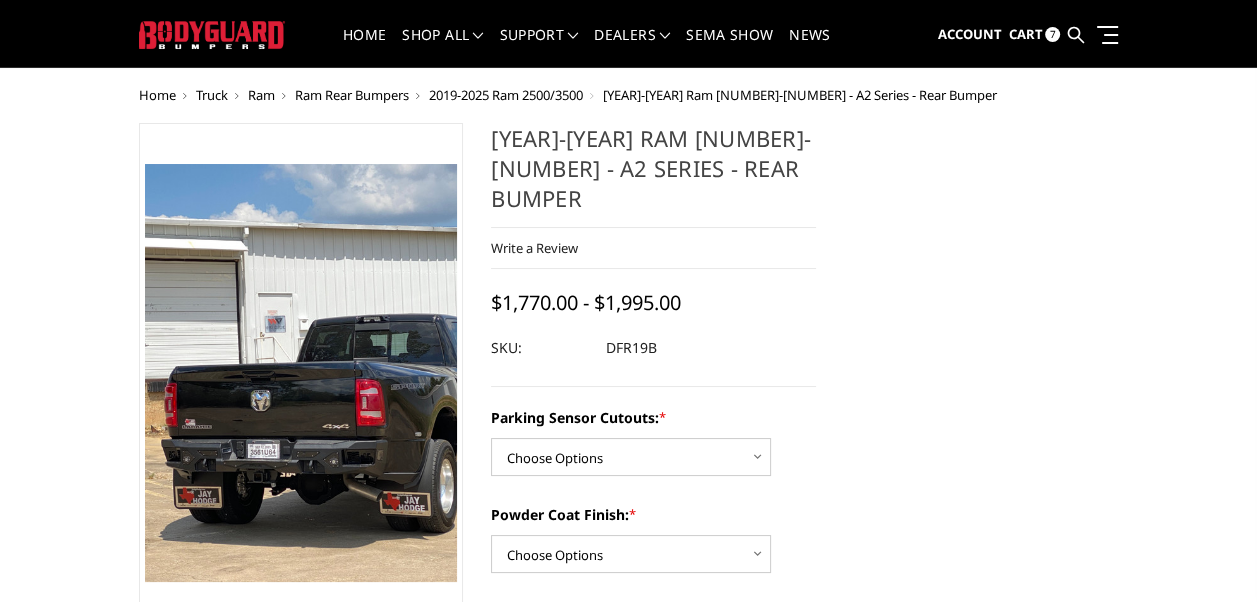 scroll, scrollTop: 0, scrollLeft: 0, axis: both 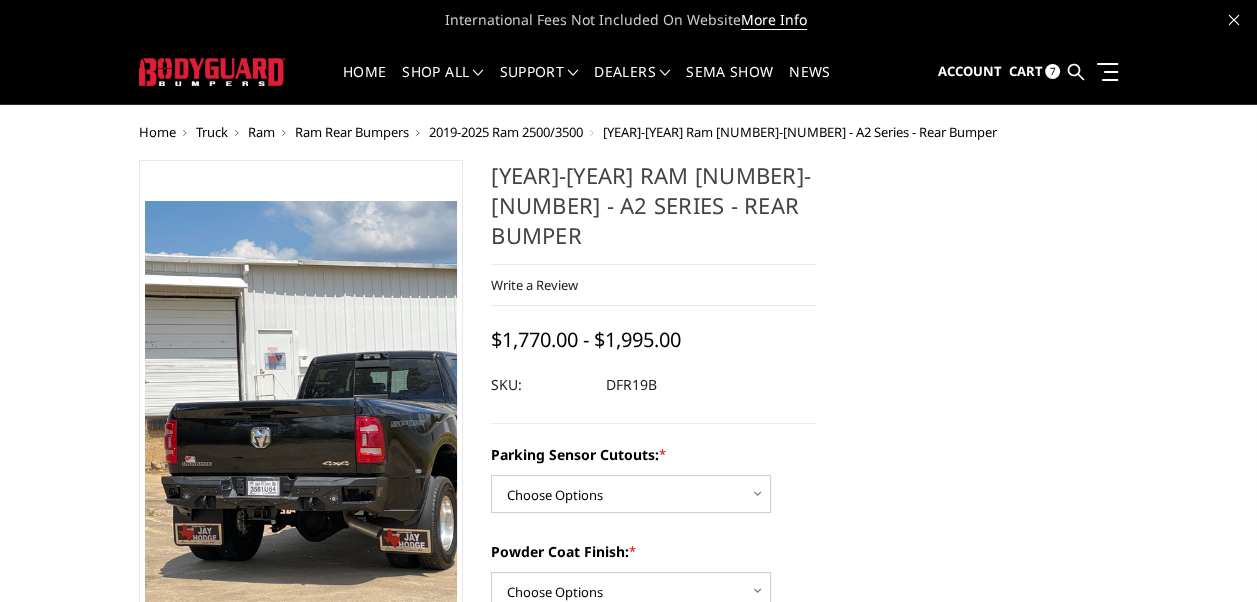 click on "Cart" at bounding box center [1025, 71] 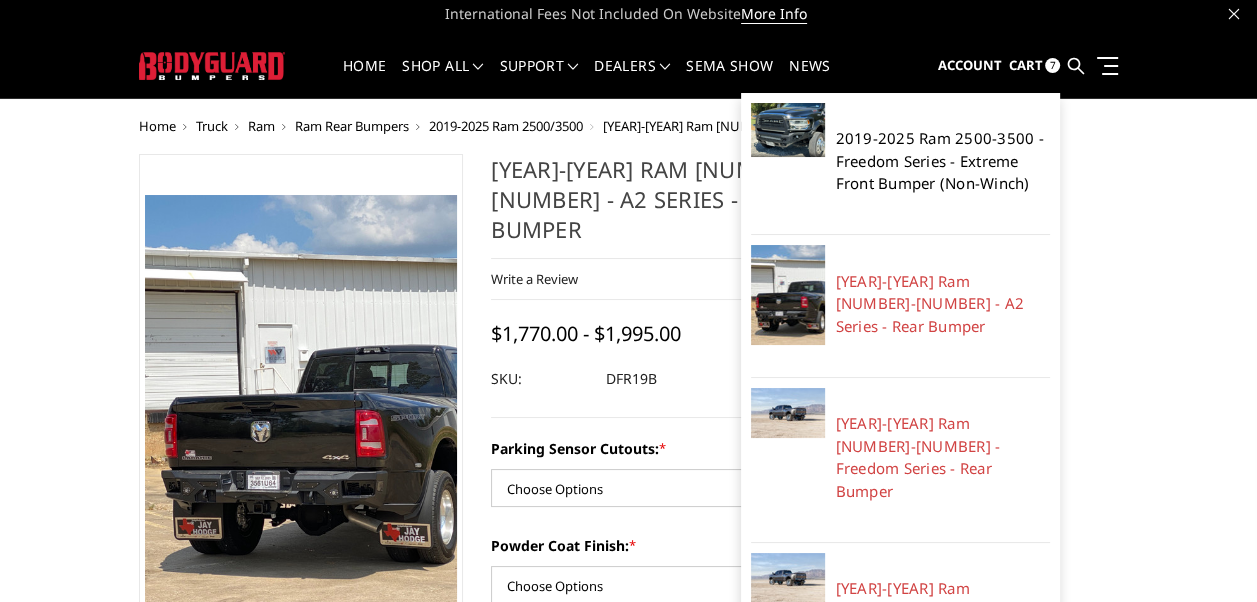 scroll, scrollTop: 0, scrollLeft: 0, axis: both 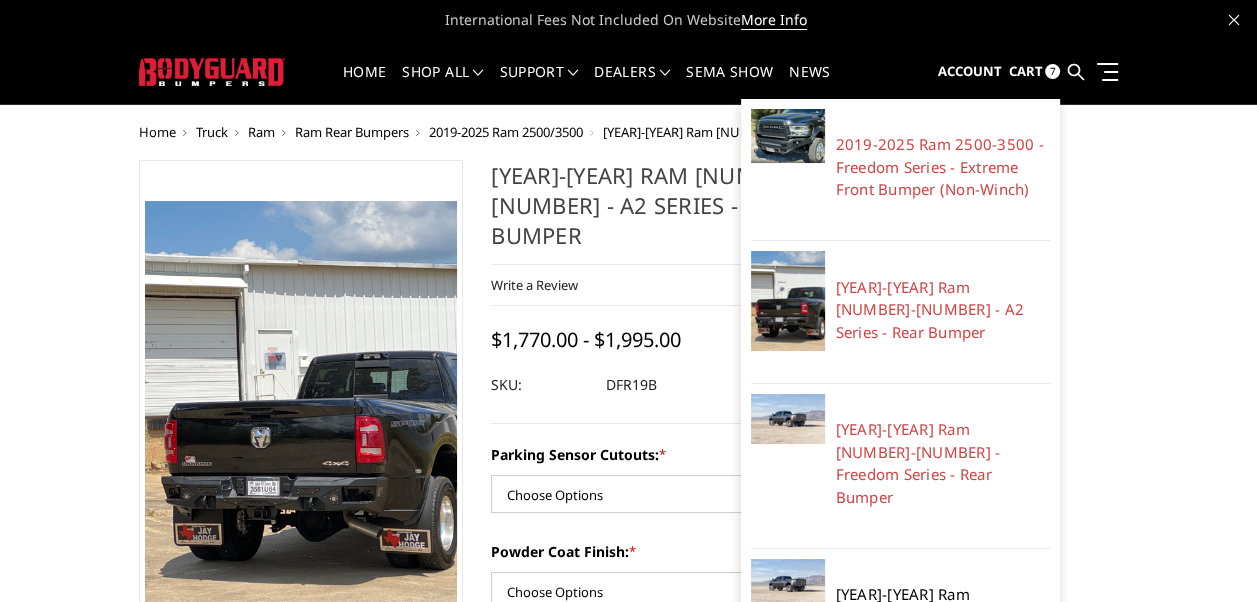 click on "2019-2025 Ram 2500-3500 - Freedom Series - Rear Bumper" at bounding box center (943, 628) 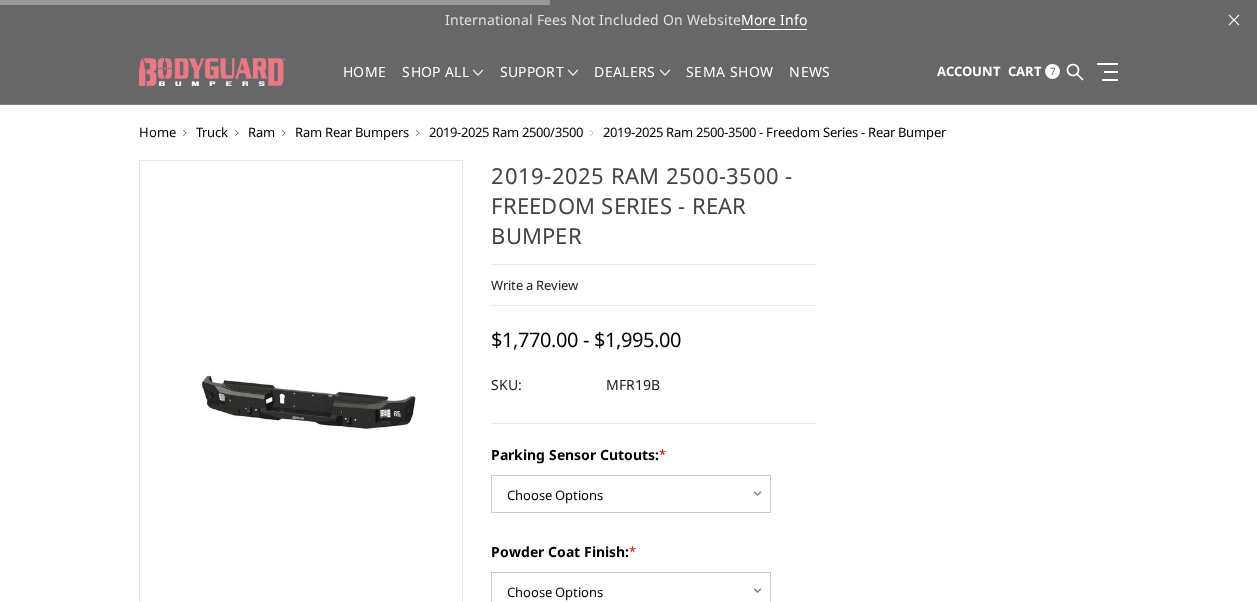 scroll, scrollTop: 0, scrollLeft: 0, axis: both 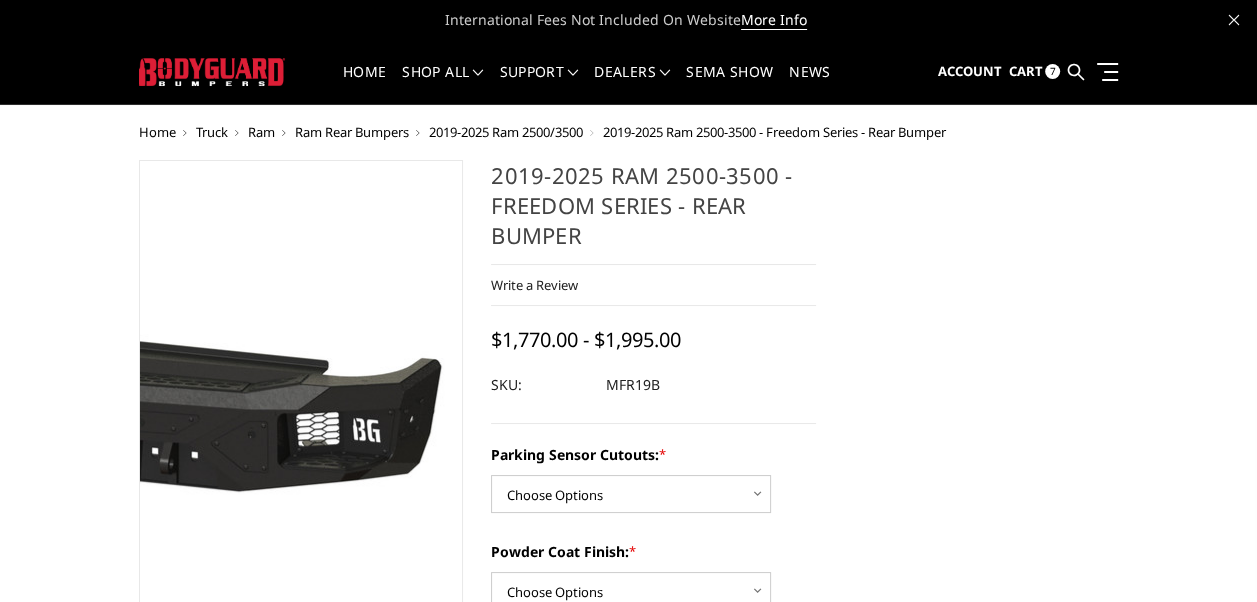 click at bounding box center (-28, 414) 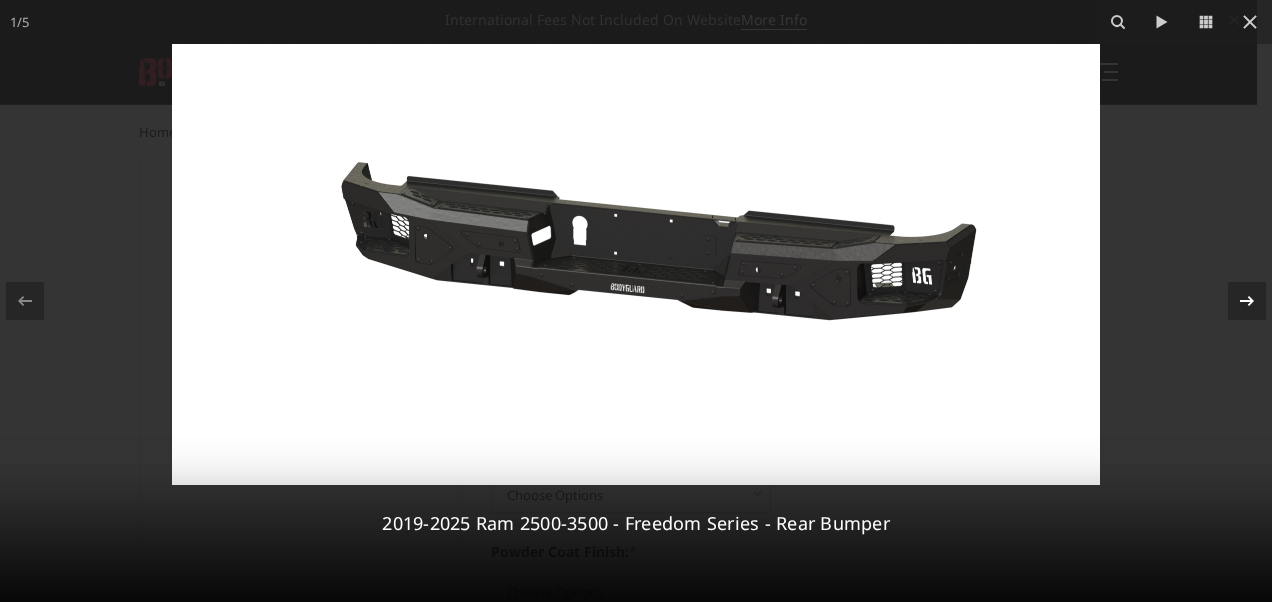 click 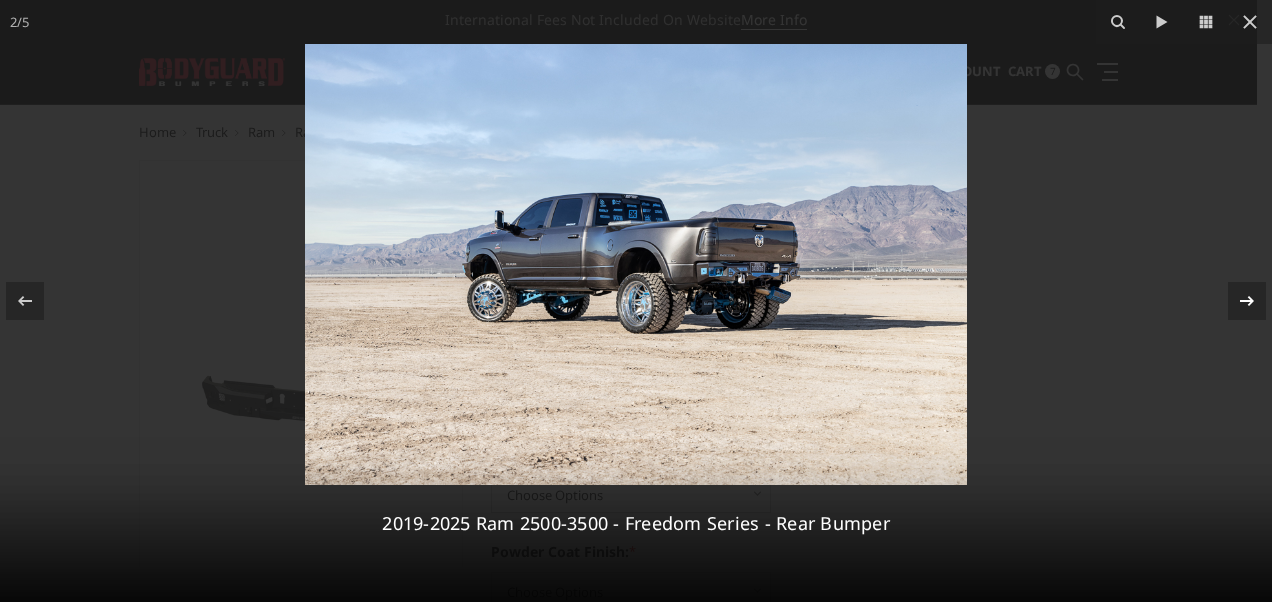click 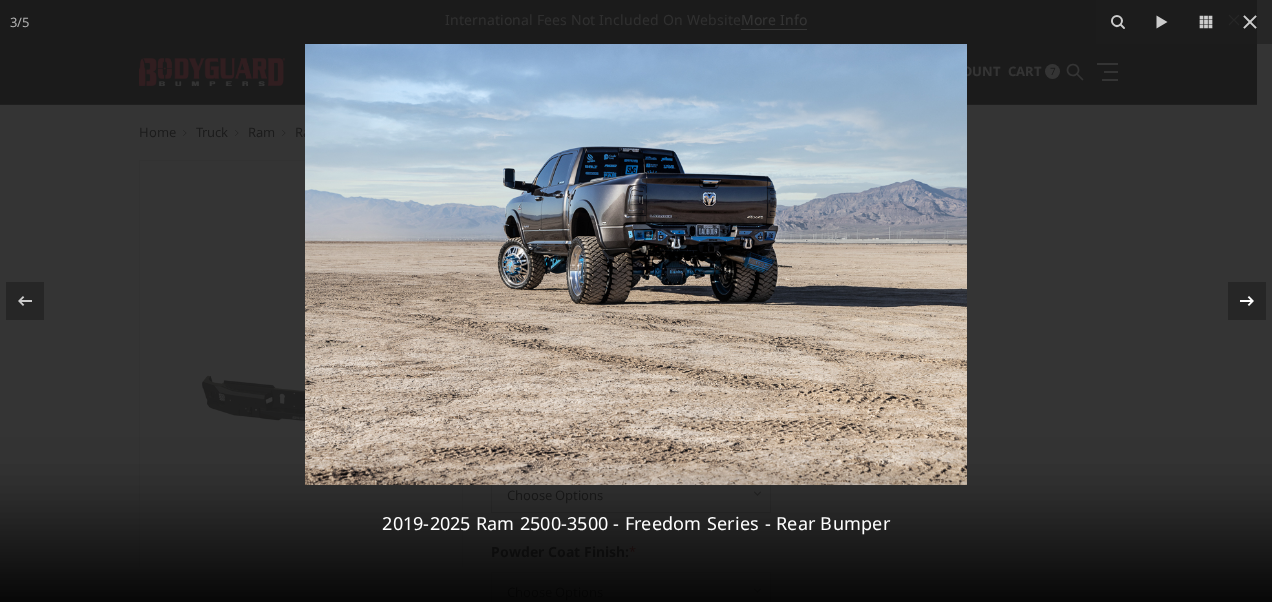 click 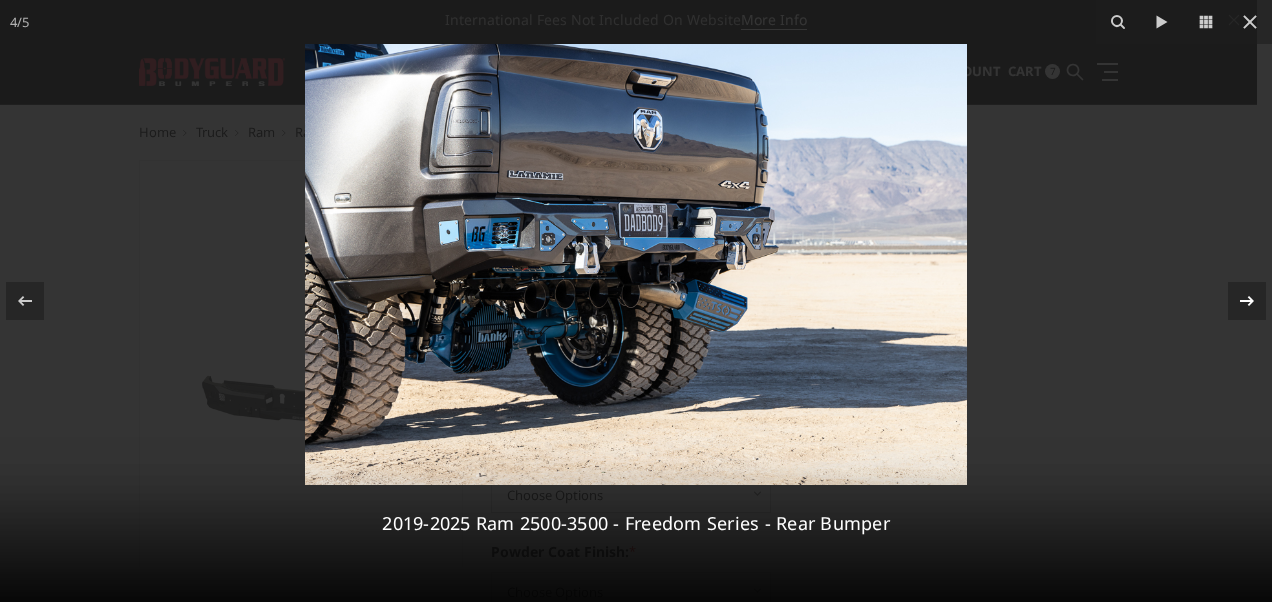 click 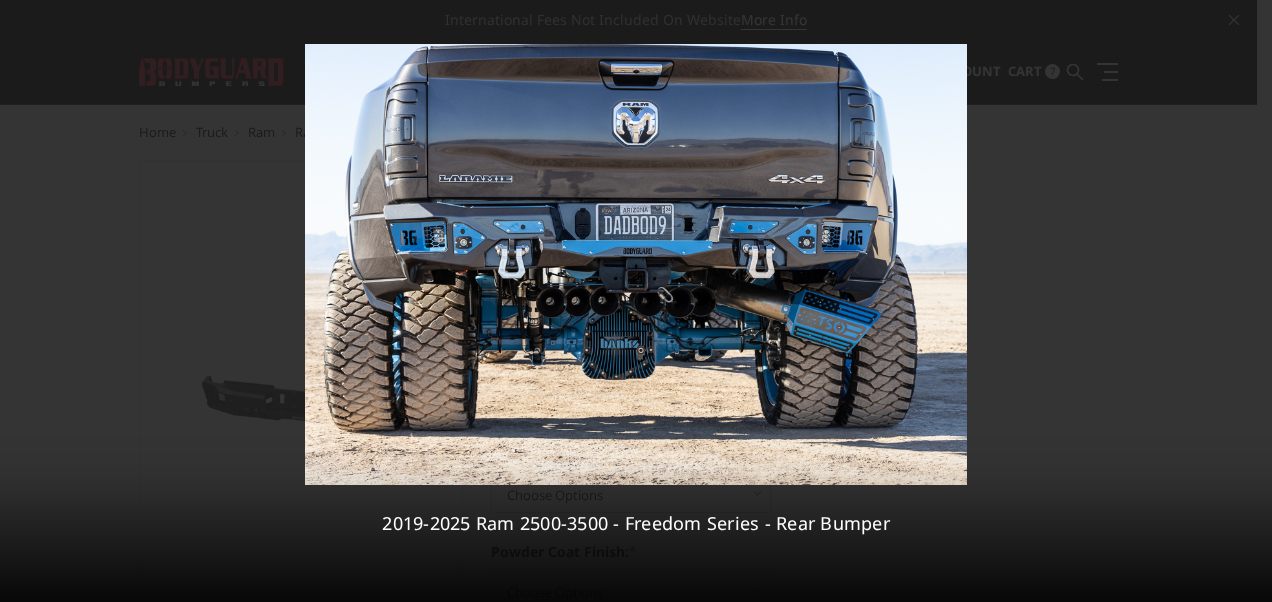 click on "5  /  5 2019-2025 Ram 2500-3500 - Freedom Series - Rear Bumper" at bounding box center (636, 301) 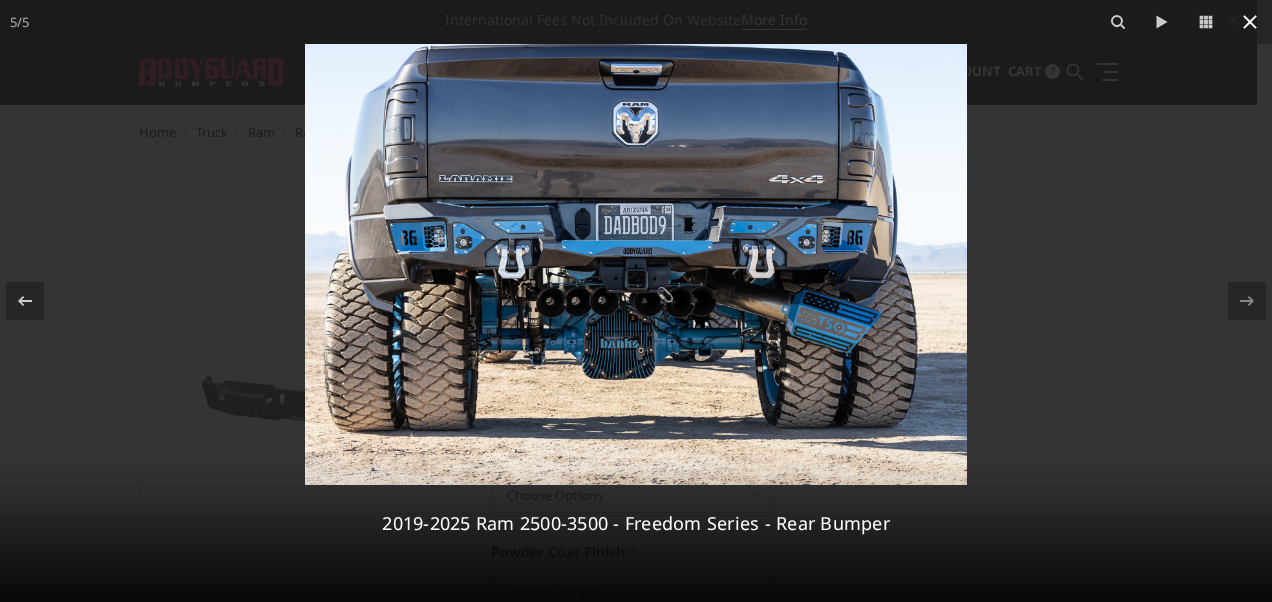 click 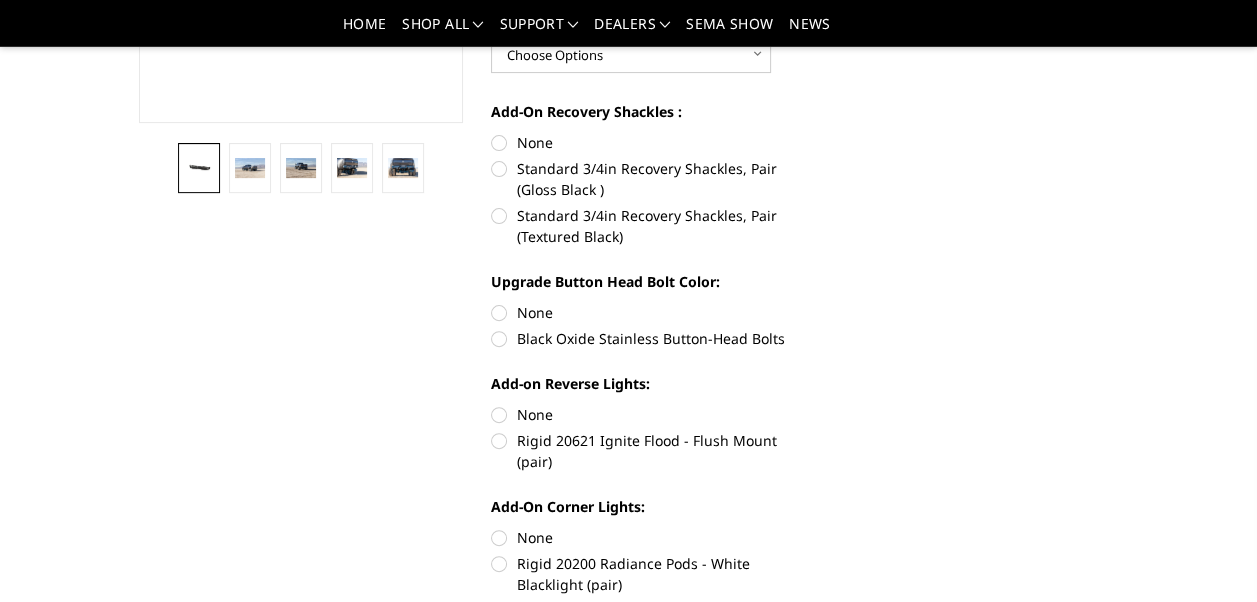 scroll, scrollTop: 533, scrollLeft: 0, axis: vertical 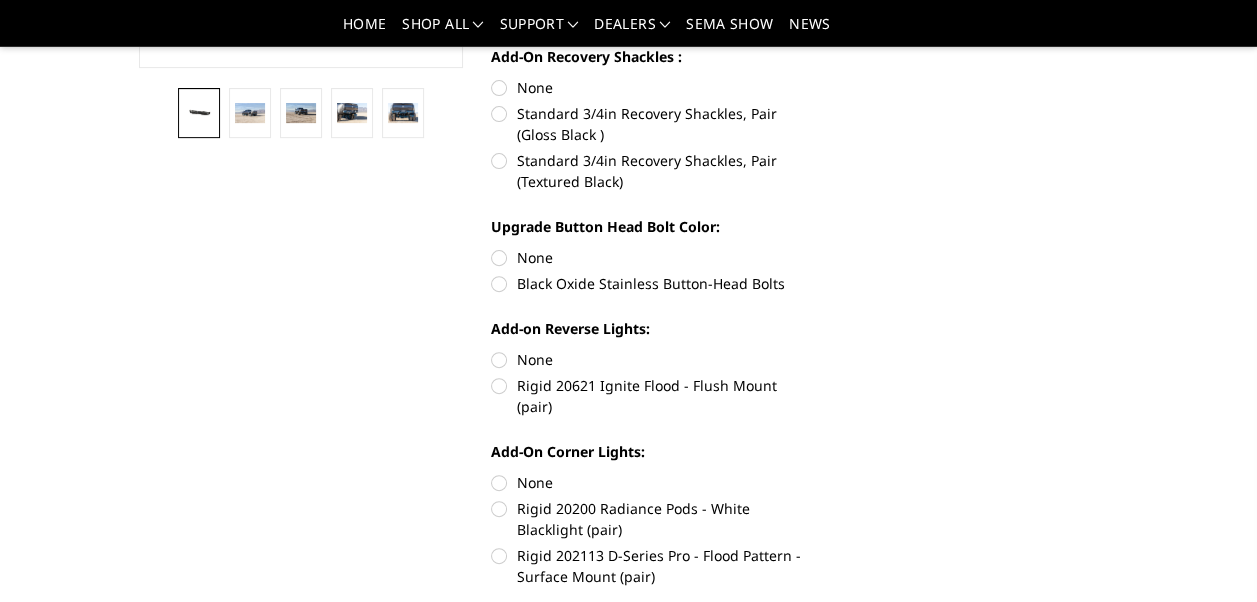 drag, startPoint x: 520, startPoint y: 384, endPoint x: 809, endPoint y: 391, distance: 289.08478 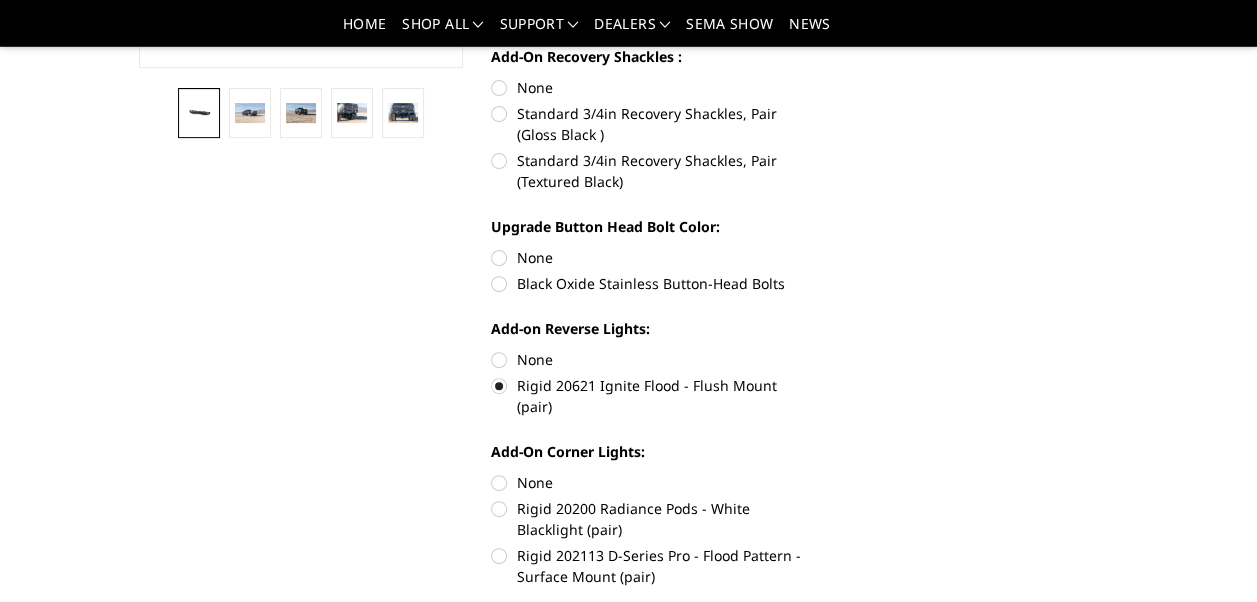 drag, startPoint x: 822, startPoint y: 384, endPoint x: 602, endPoint y: 385, distance: 220.00227 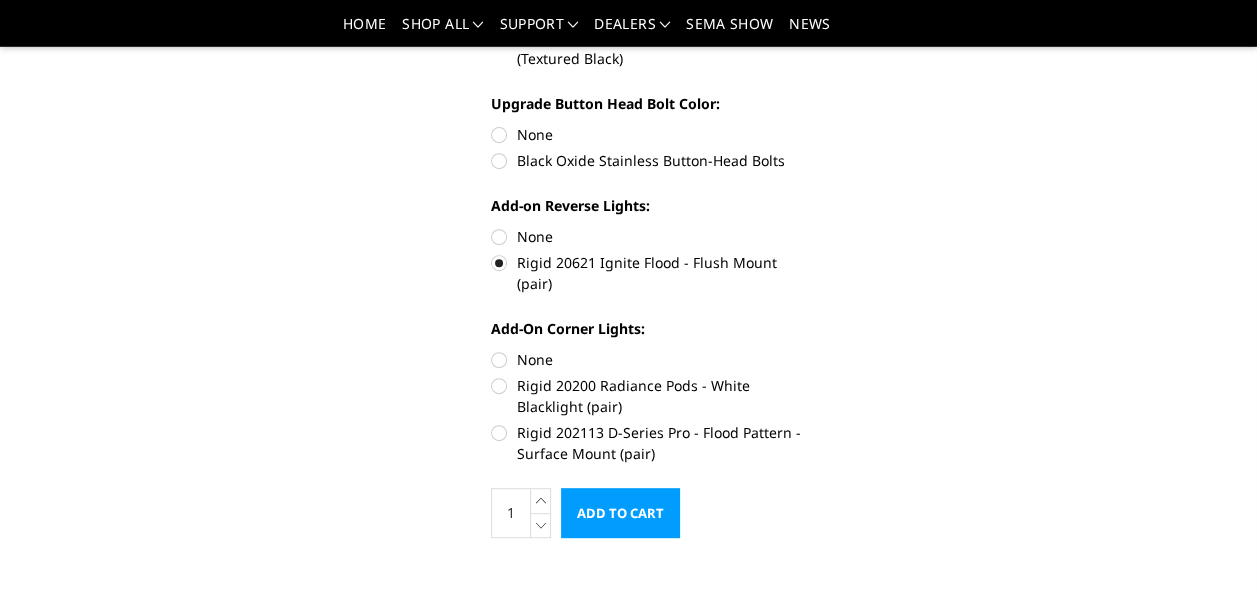 scroll, scrollTop: 666, scrollLeft: 0, axis: vertical 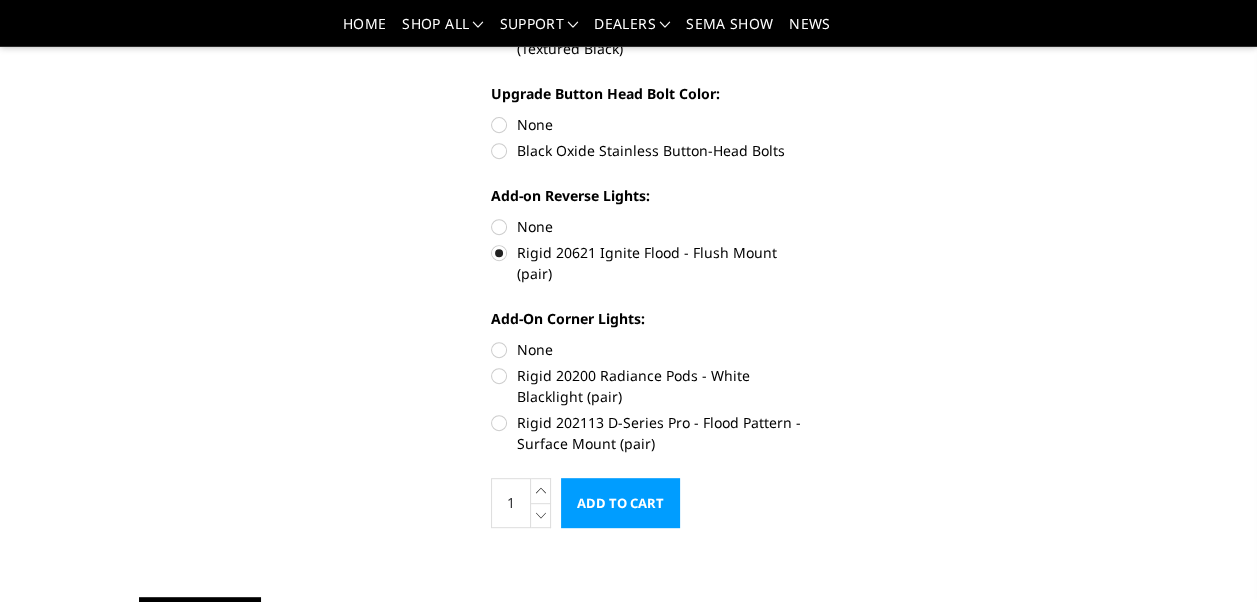click on "None" at bounding box center (653, 349) 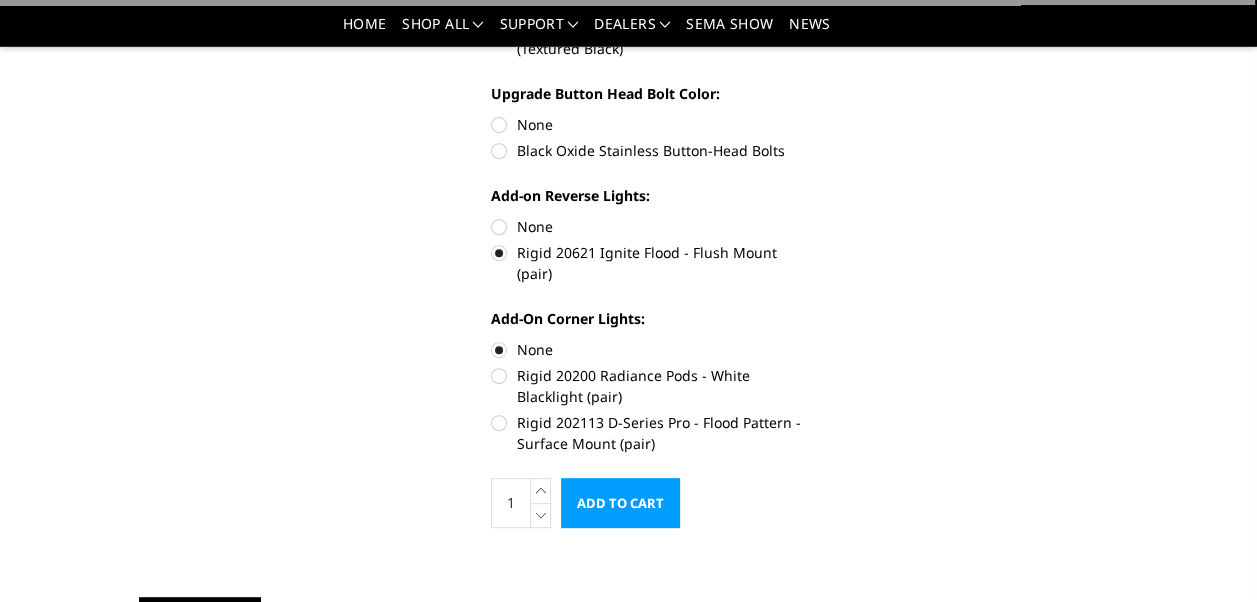 click on "Add to Cart" at bounding box center (620, 503) 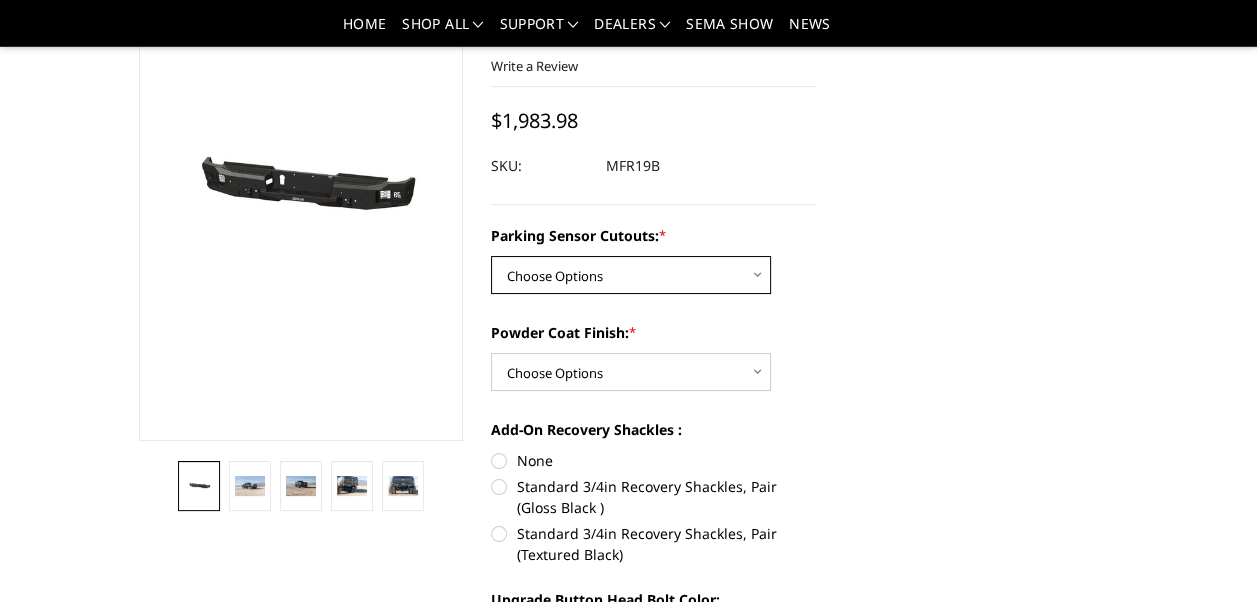 scroll, scrollTop: 150, scrollLeft: 0, axis: vertical 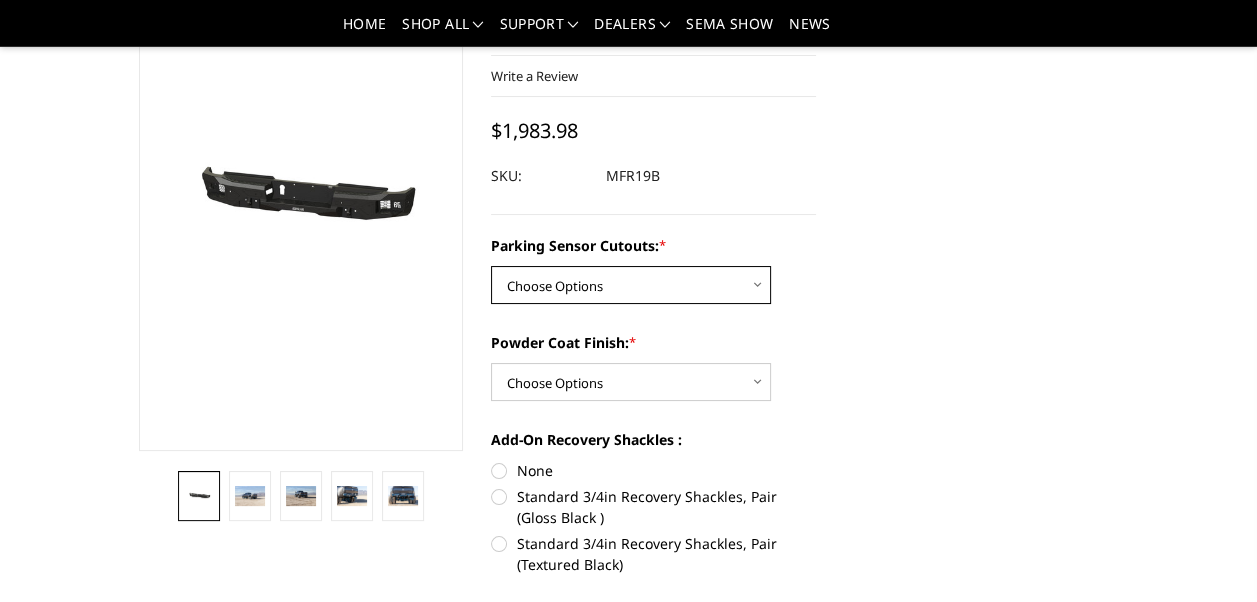 click on "Choose Options
No - Without Parking Sensor Cutouts
Yes - With Parking Sensor Cutouts" at bounding box center [631, 285] 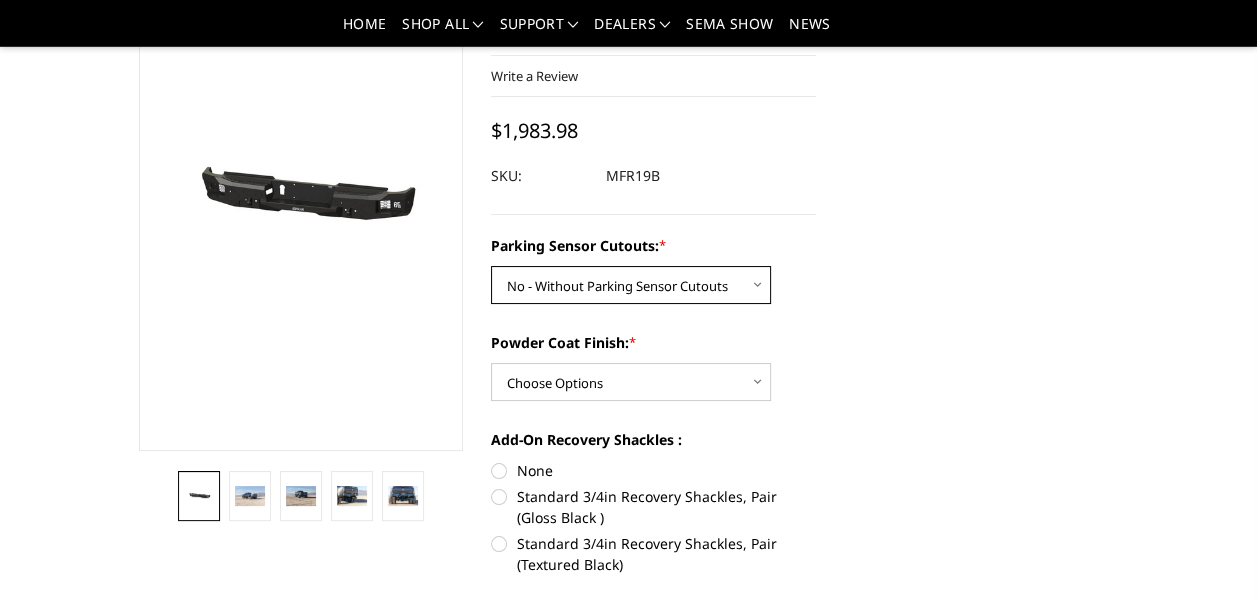 click on "Choose Options
No - Without Parking Sensor Cutouts
Yes - With Parking Sensor Cutouts" at bounding box center [631, 285] 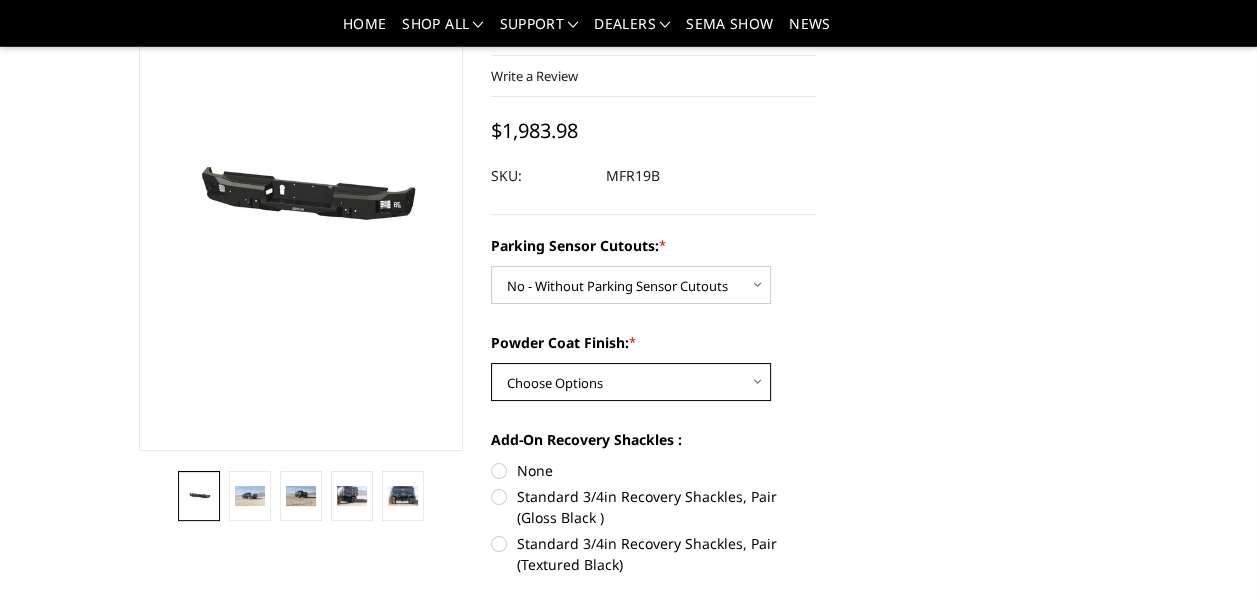 click on "Choose Options
Bare Metal
Texture Black Powder Coat" at bounding box center (631, 382) 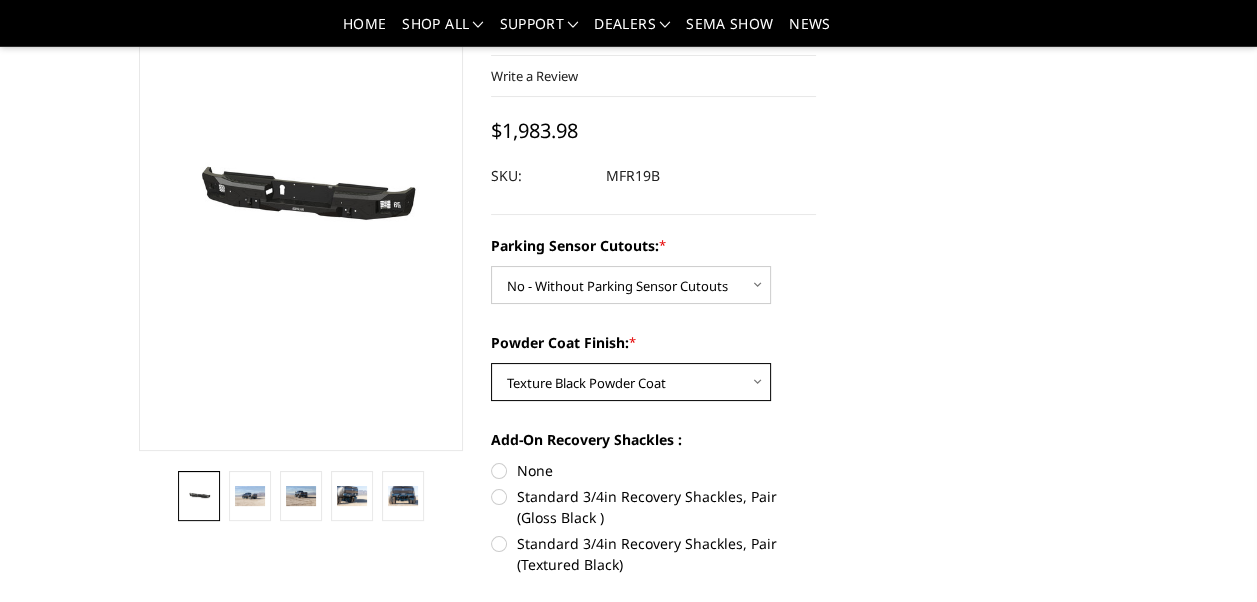 click on "Choose Options
Bare Metal
Texture Black Powder Coat" at bounding box center (631, 382) 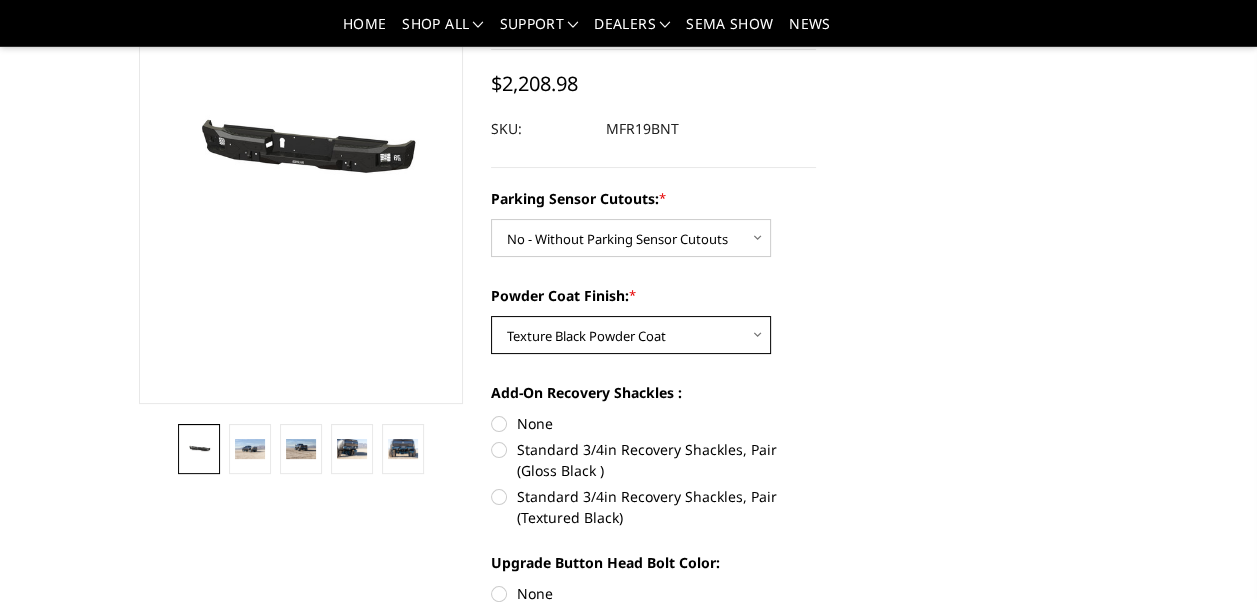 scroll, scrollTop: 284, scrollLeft: 0, axis: vertical 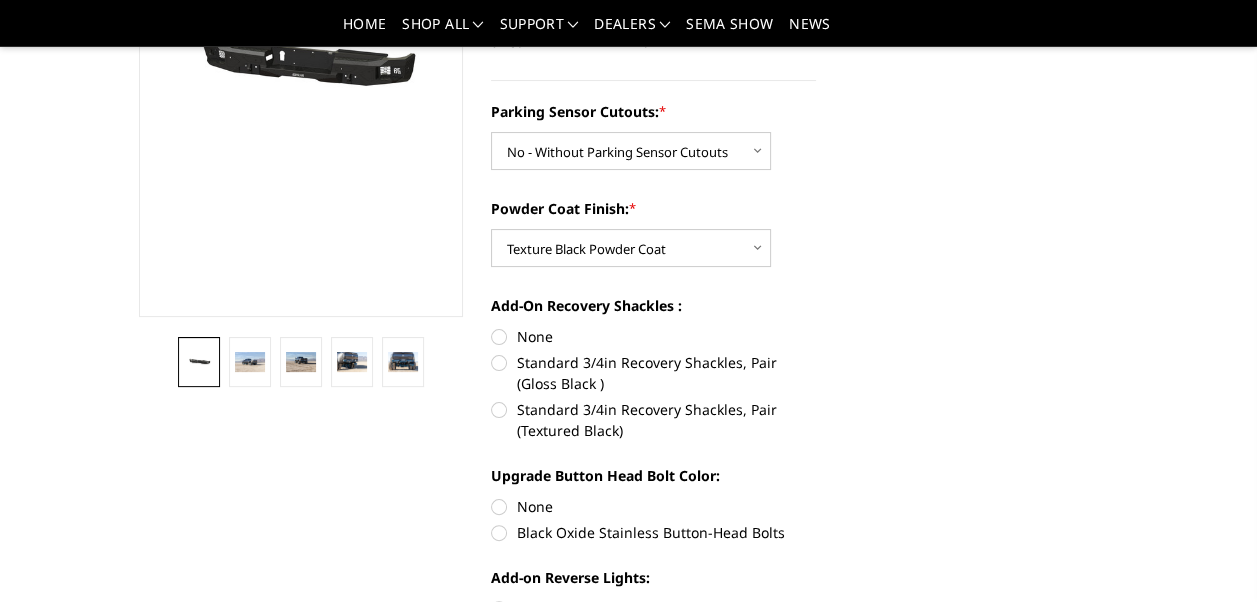 click on "None" at bounding box center (653, 336) 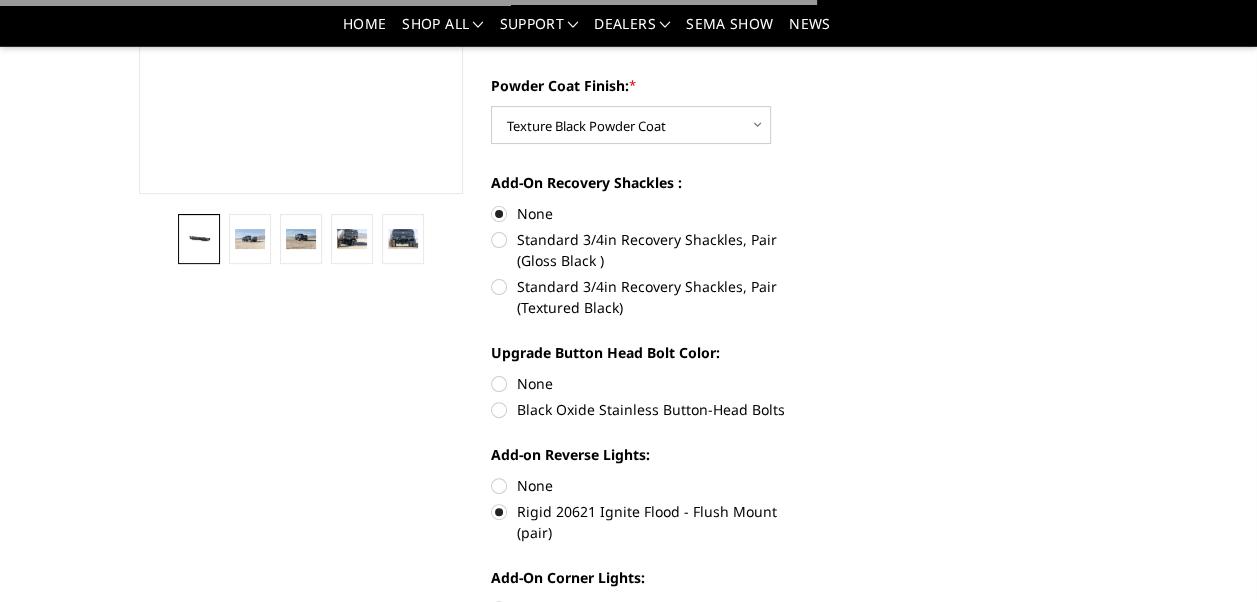 scroll, scrollTop: 416, scrollLeft: 0, axis: vertical 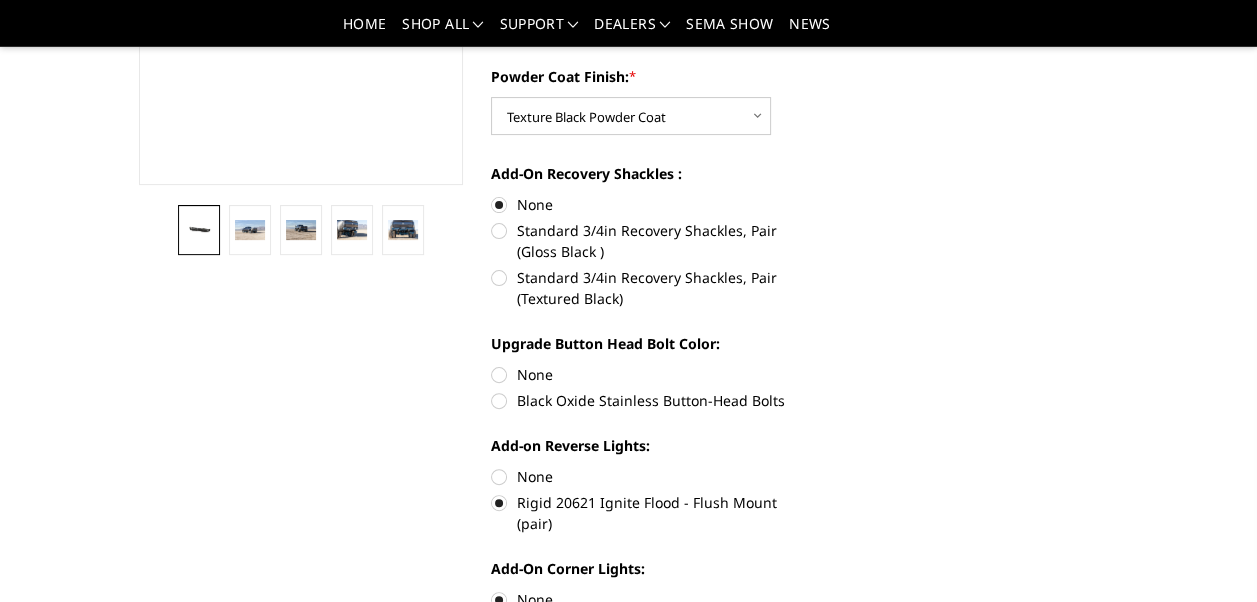 click on "None" at bounding box center [653, 374] 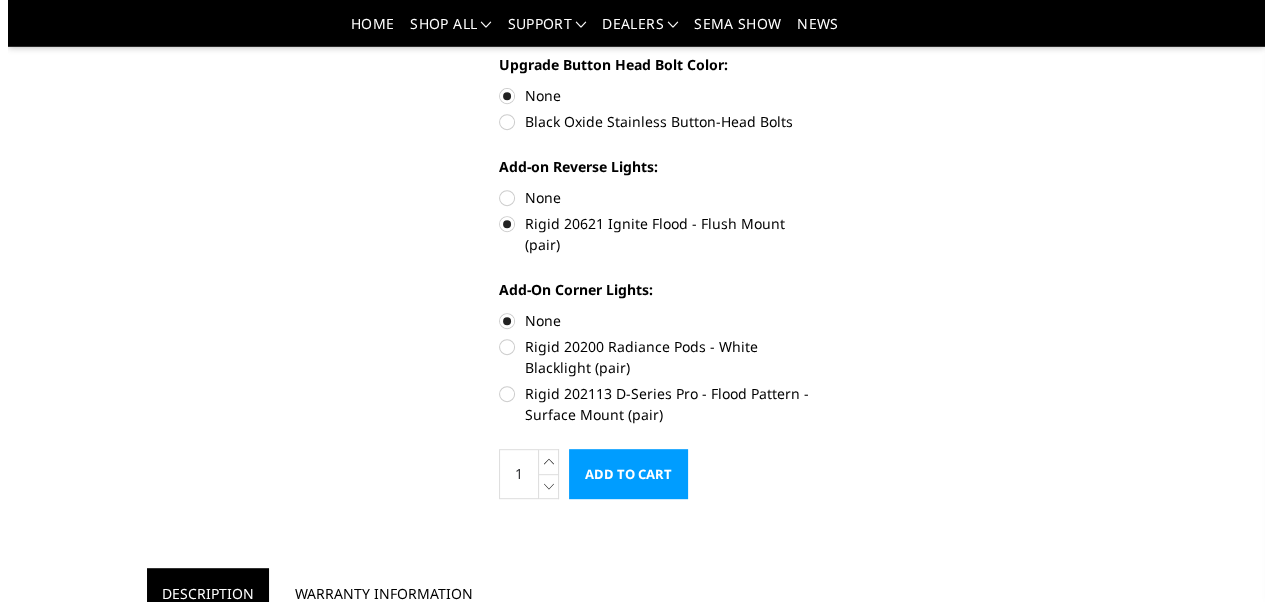 scroll, scrollTop: 816, scrollLeft: 0, axis: vertical 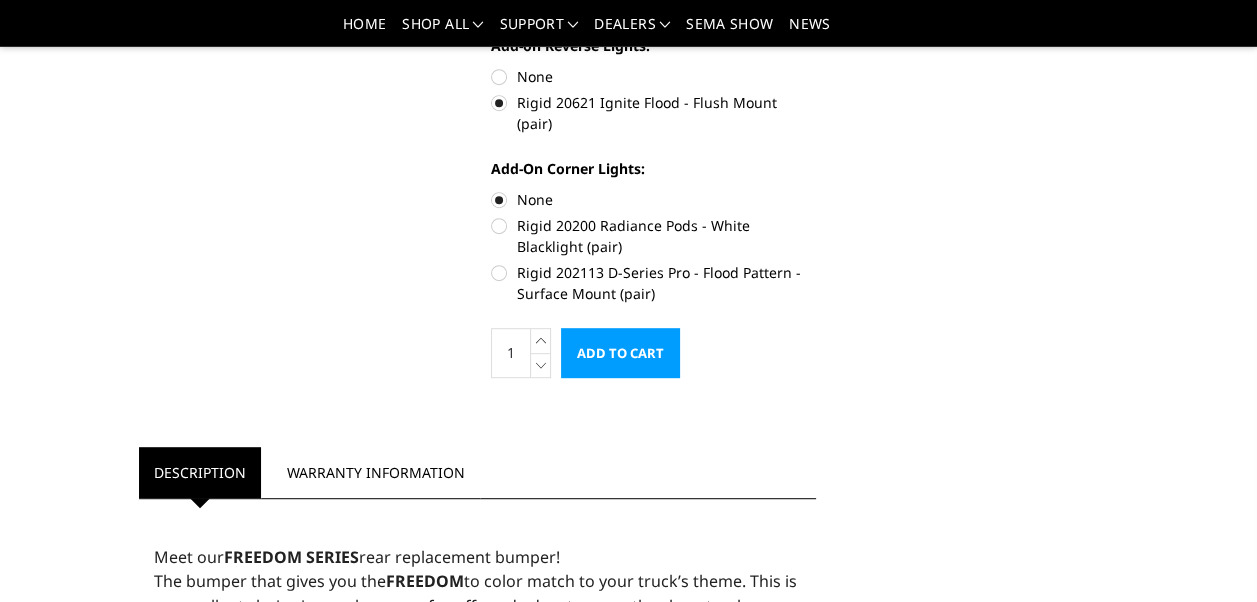 click on "Add to Cart" at bounding box center (620, 353) 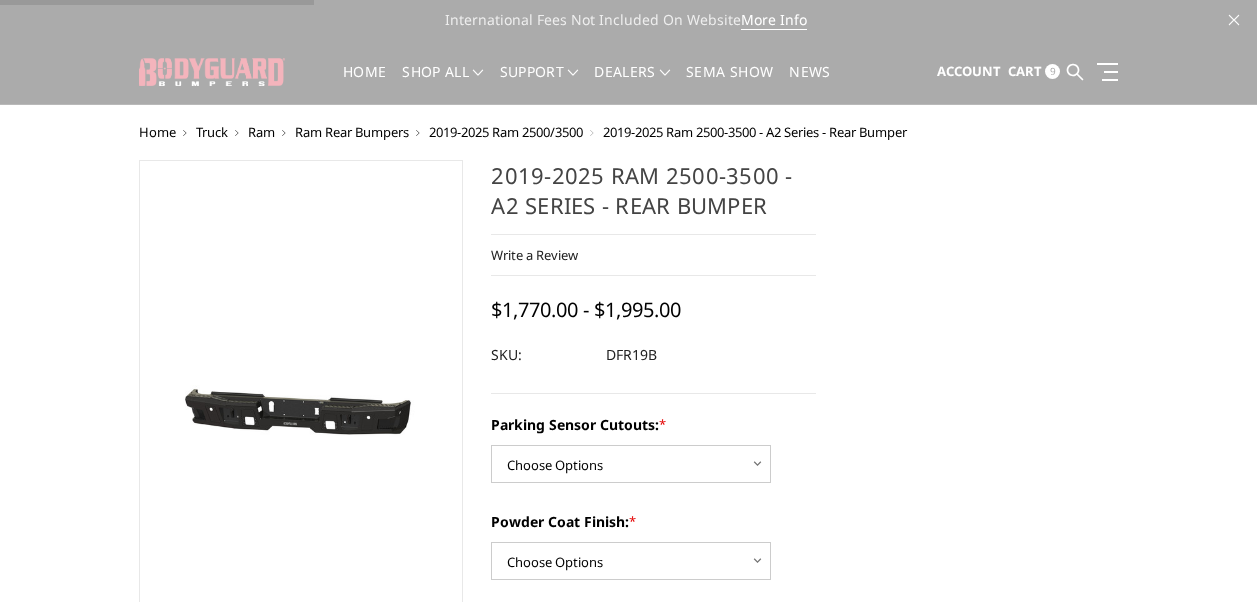 scroll, scrollTop: 0, scrollLeft: 0, axis: both 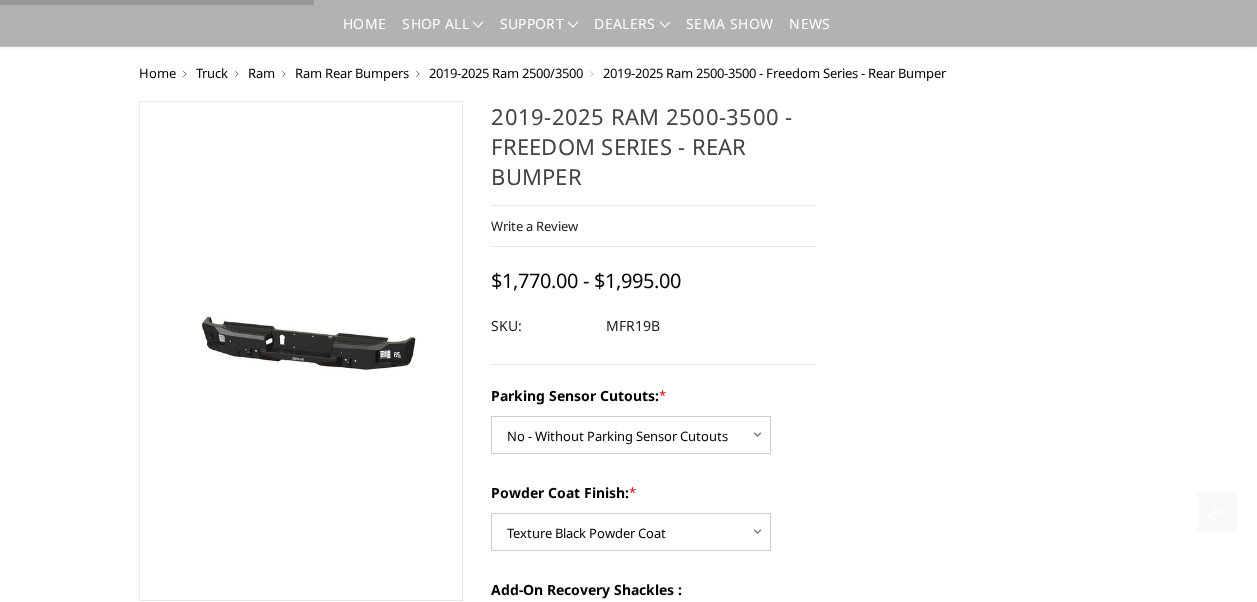 select on "2708" 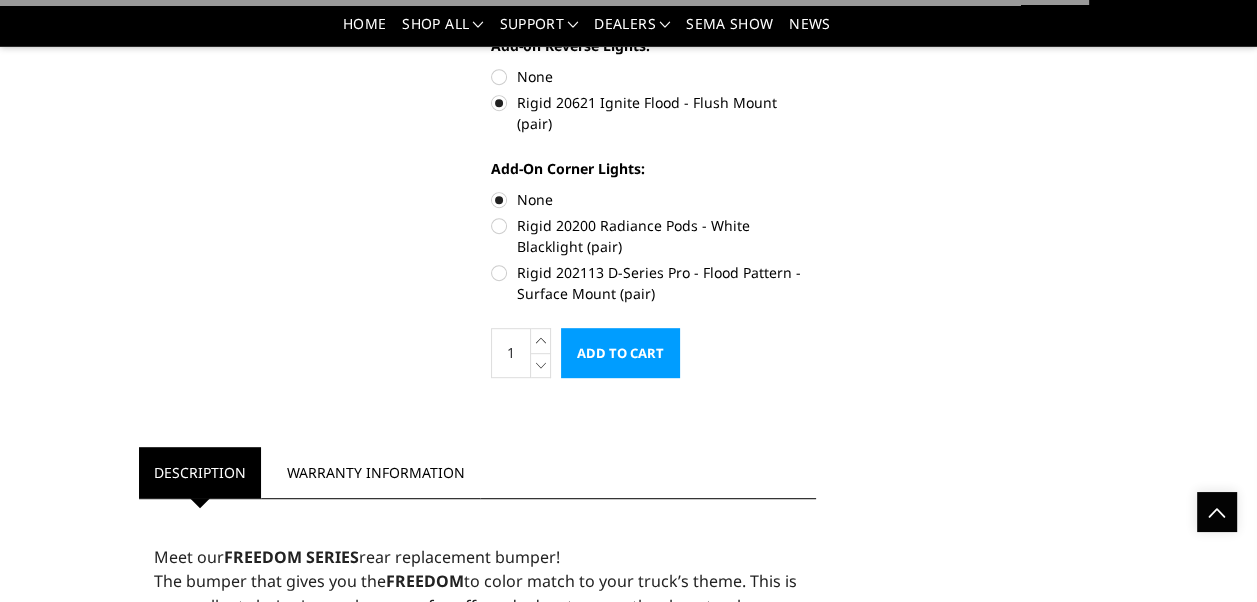 scroll, scrollTop: 0, scrollLeft: 0, axis: both 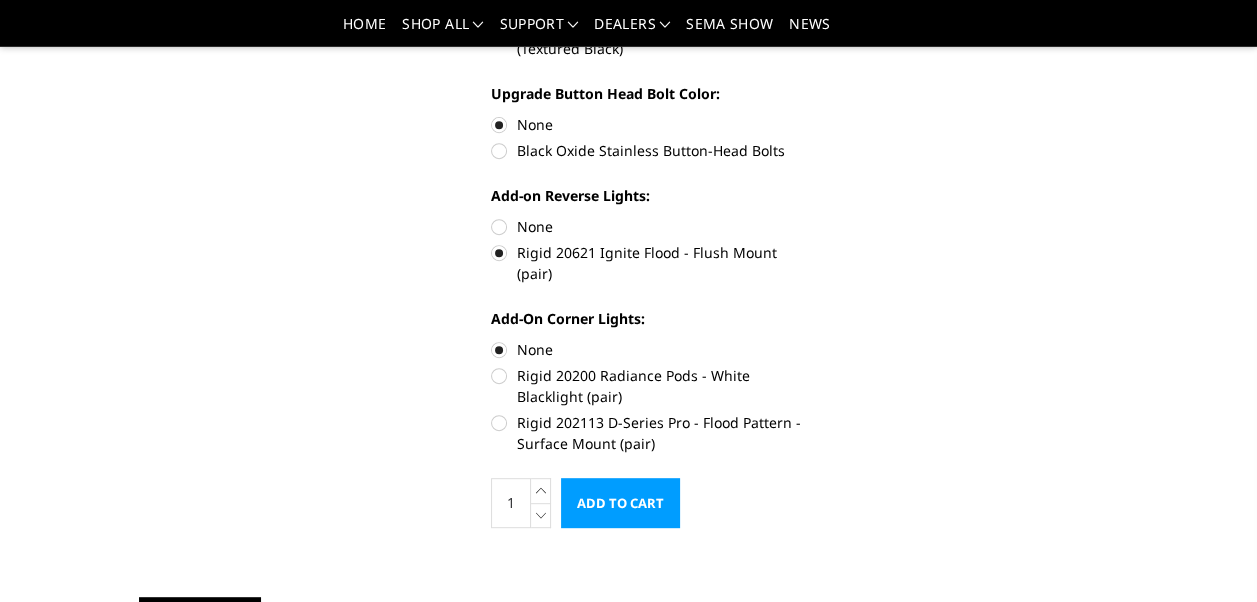 click on "None" at bounding box center (653, 226) 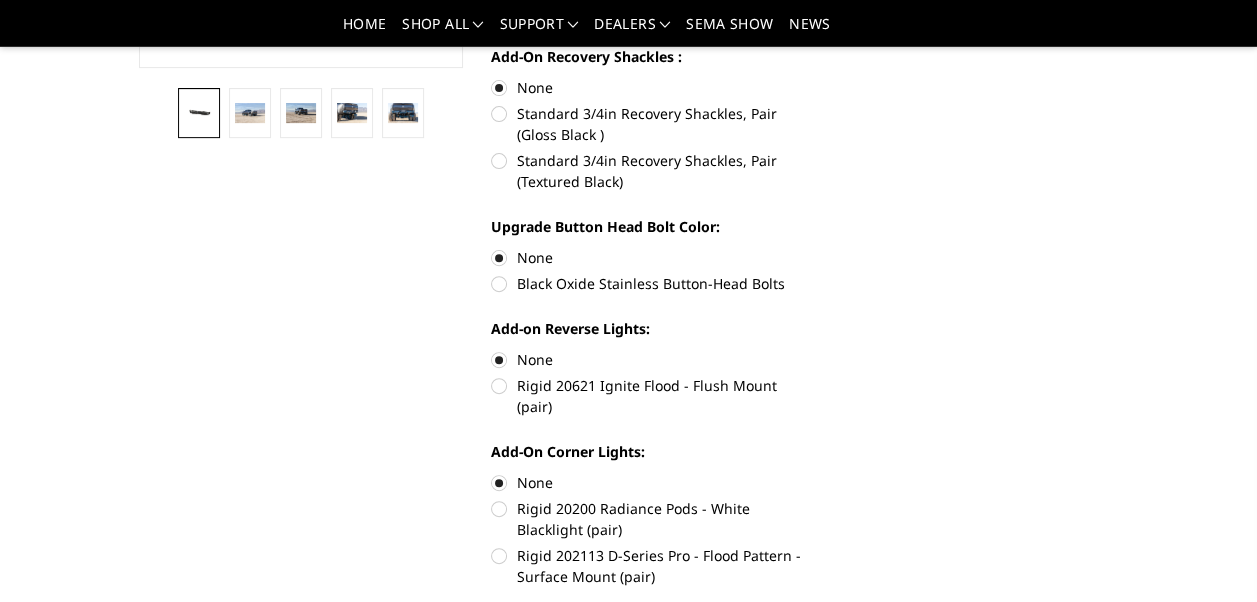 scroll, scrollTop: 666, scrollLeft: 0, axis: vertical 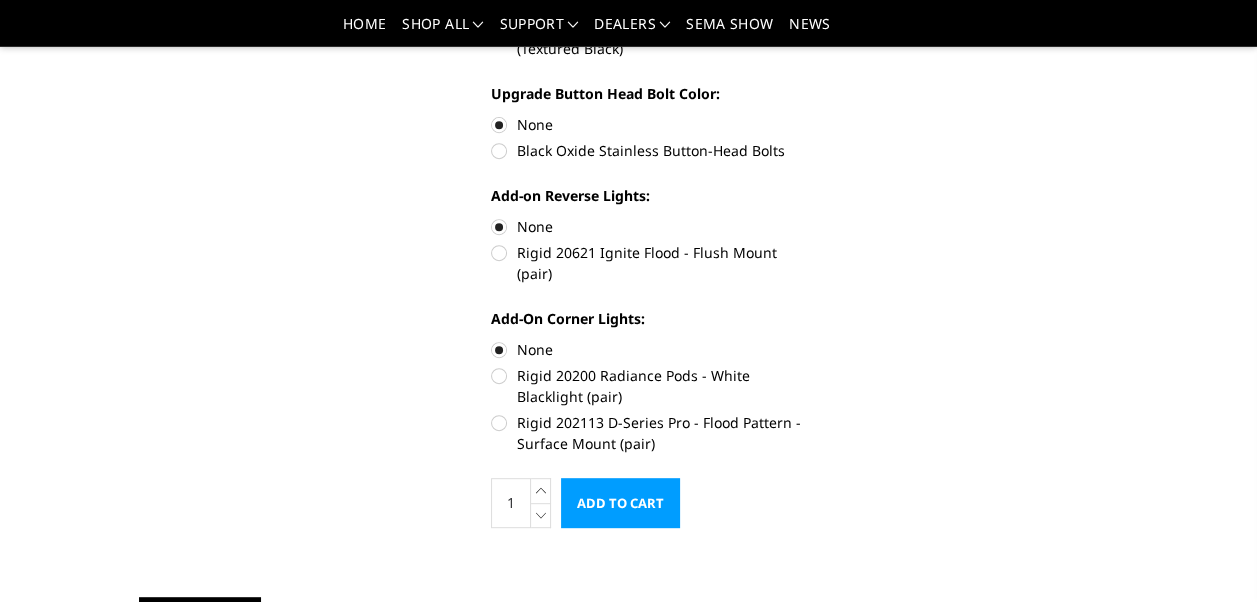 click on "Add to Cart" at bounding box center (620, 503) 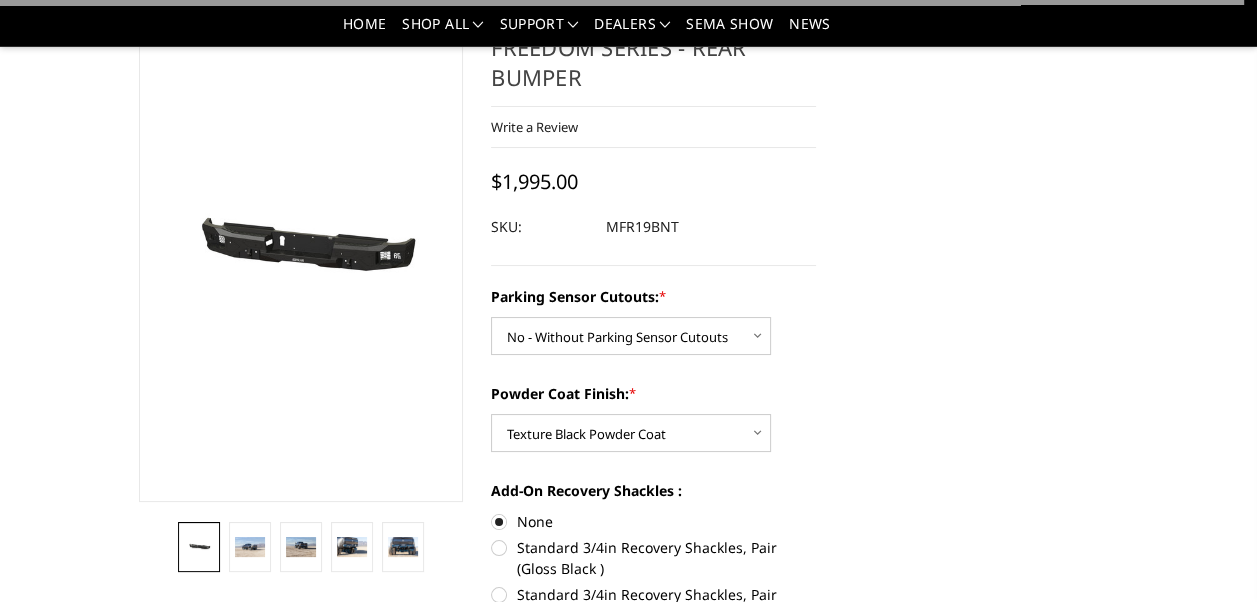 scroll, scrollTop: 0, scrollLeft: 0, axis: both 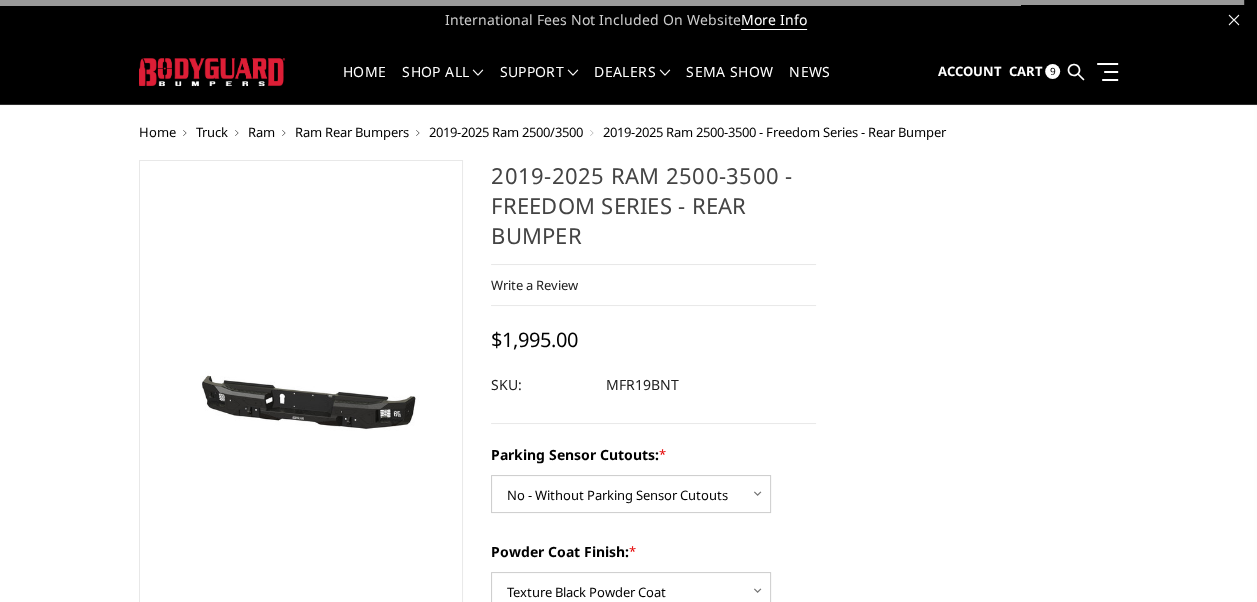 click on "Cart
9" at bounding box center [1034, 72] 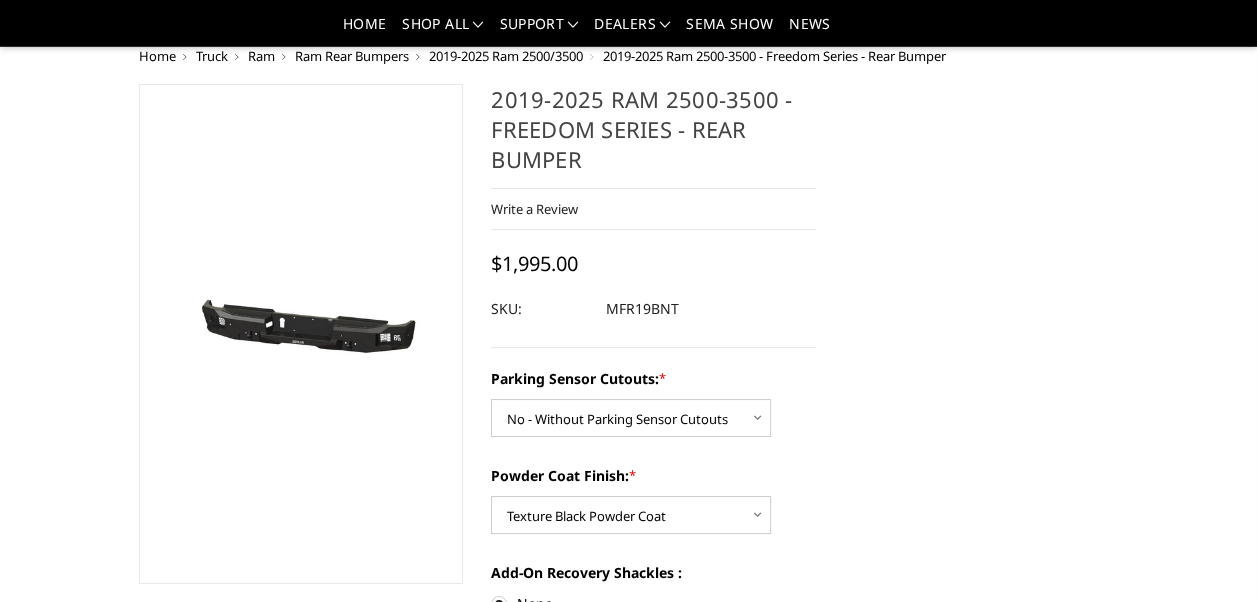 scroll, scrollTop: 0, scrollLeft: 0, axis: both 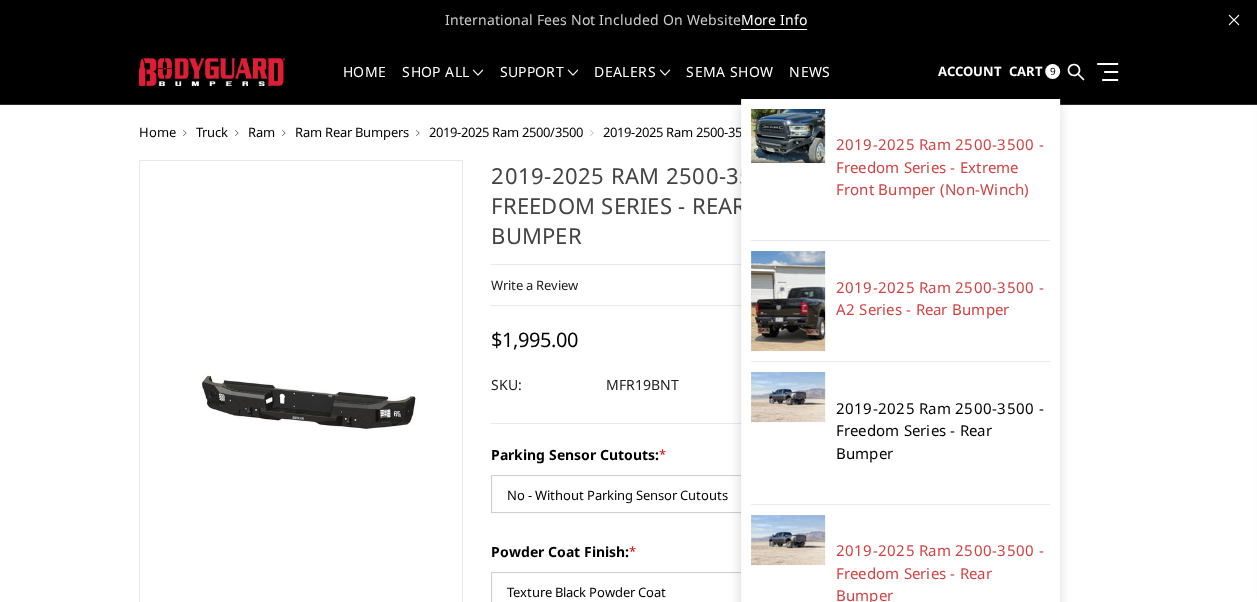 click on "2019-2025 Ram 2500-3500 - Freedom Series - Rear Bumper" at bounding box center [943, 431] 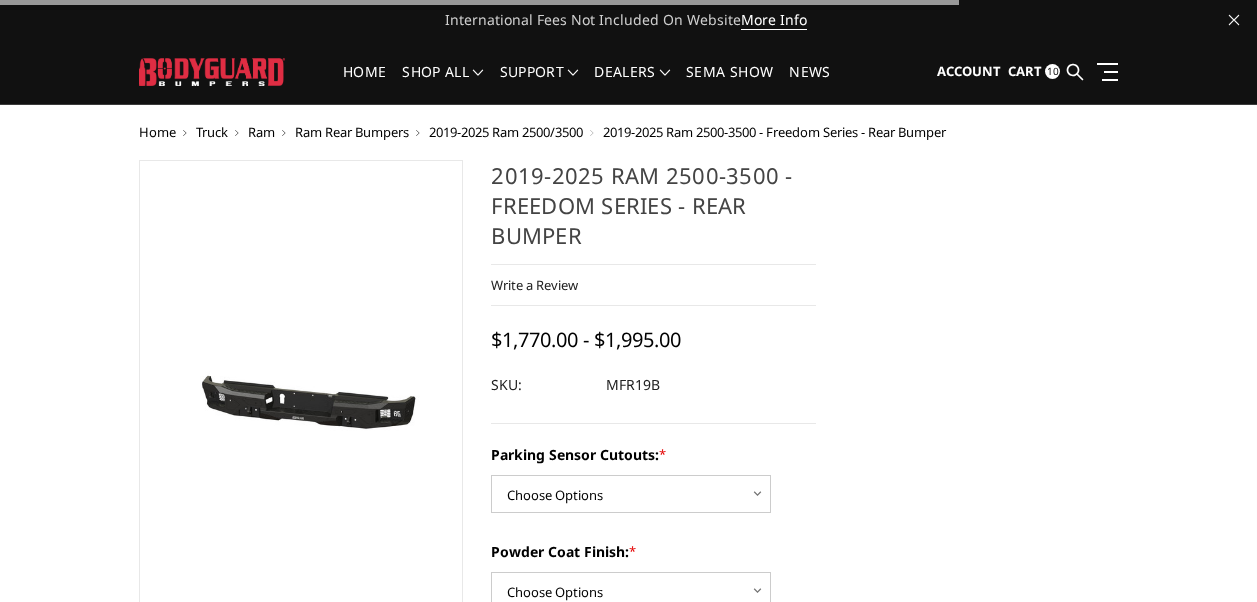 scroll, scrollTop: 0, scrollLeft: 0, axis: both 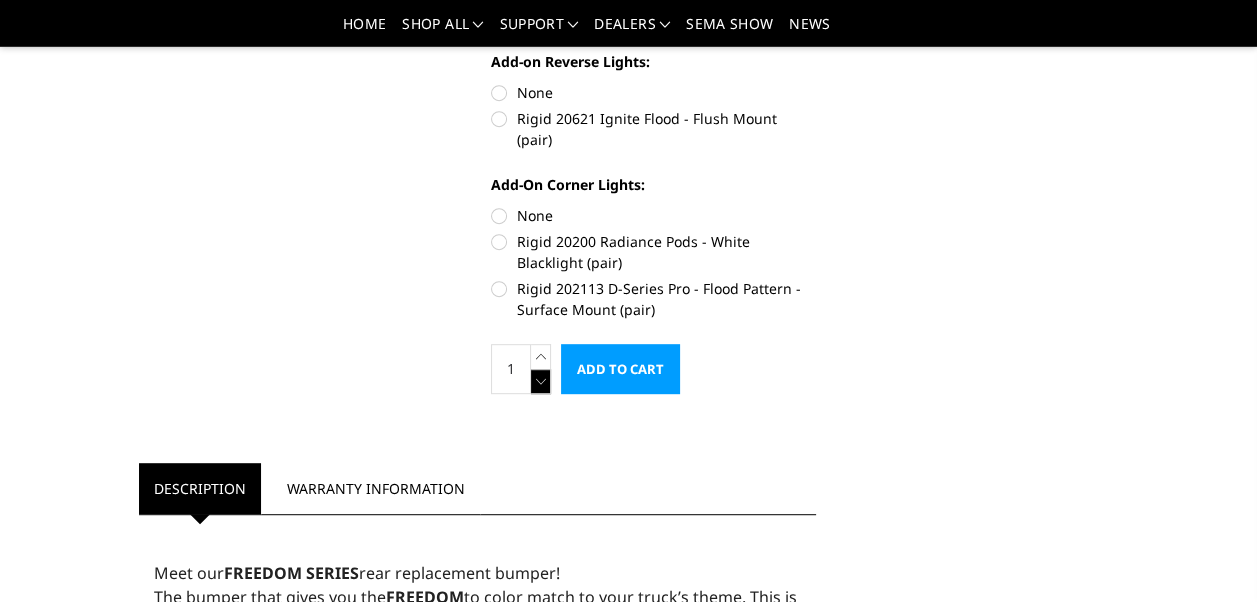 click at bounding box center (541, 381) 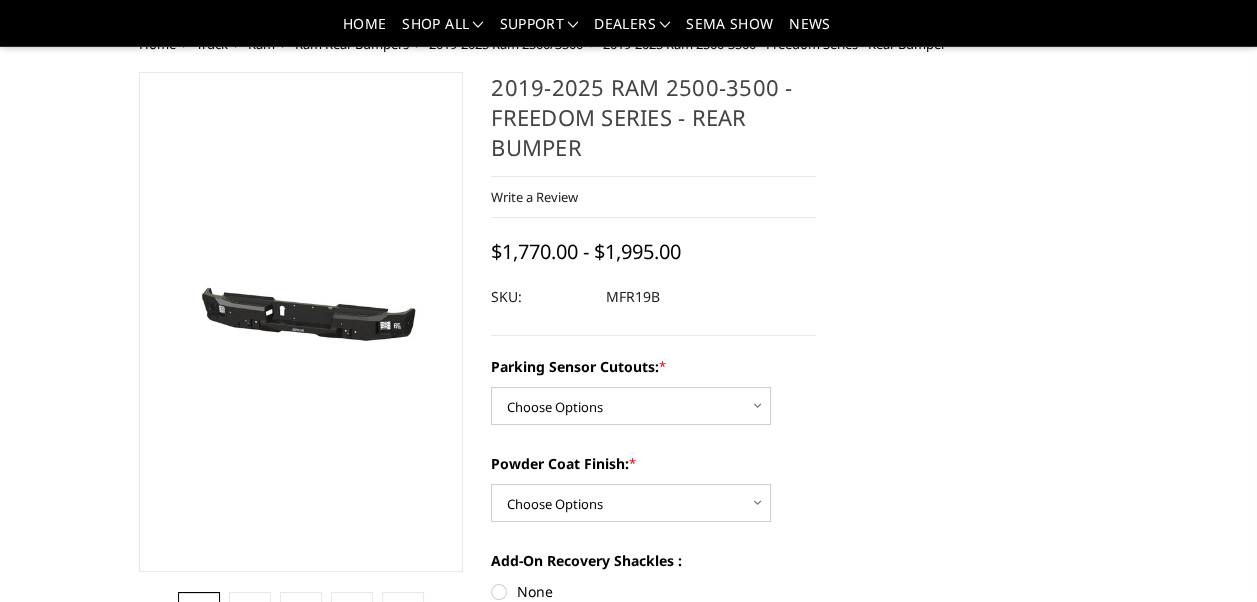 scroll, scrollTop: 0, scrollLeft: 0, axis: both 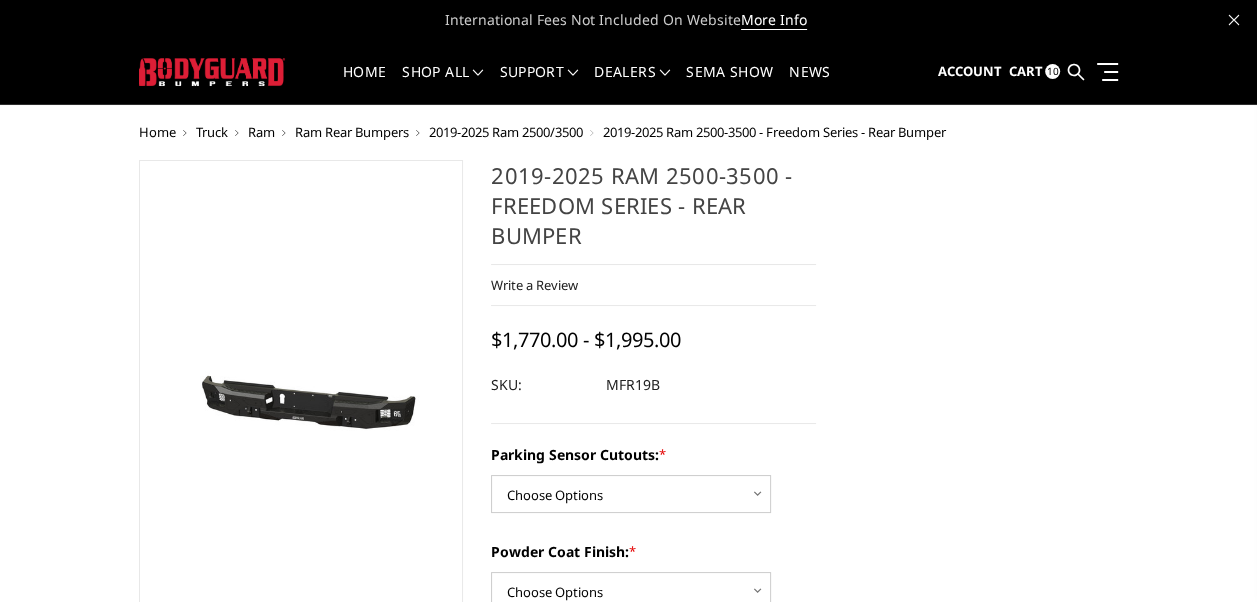 click on "Account
Sign in
Register
Cart
10
Search
Search" at bounding box center (1027, 72) 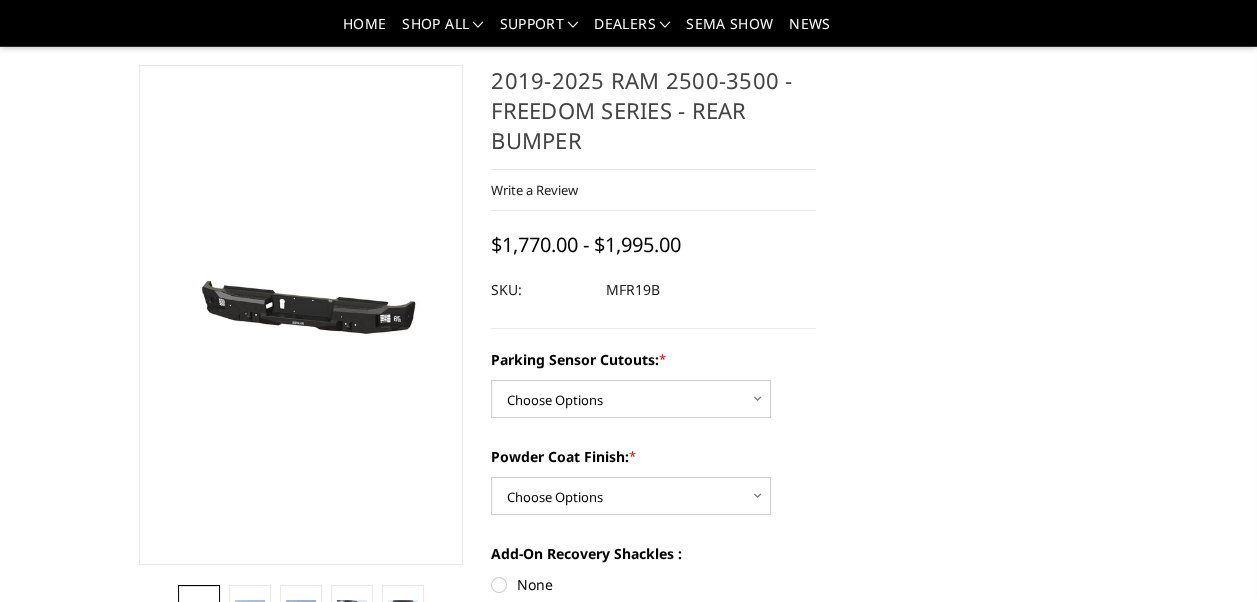 scroll, scrollTop: 0, scrollLeft: 0, axis: both 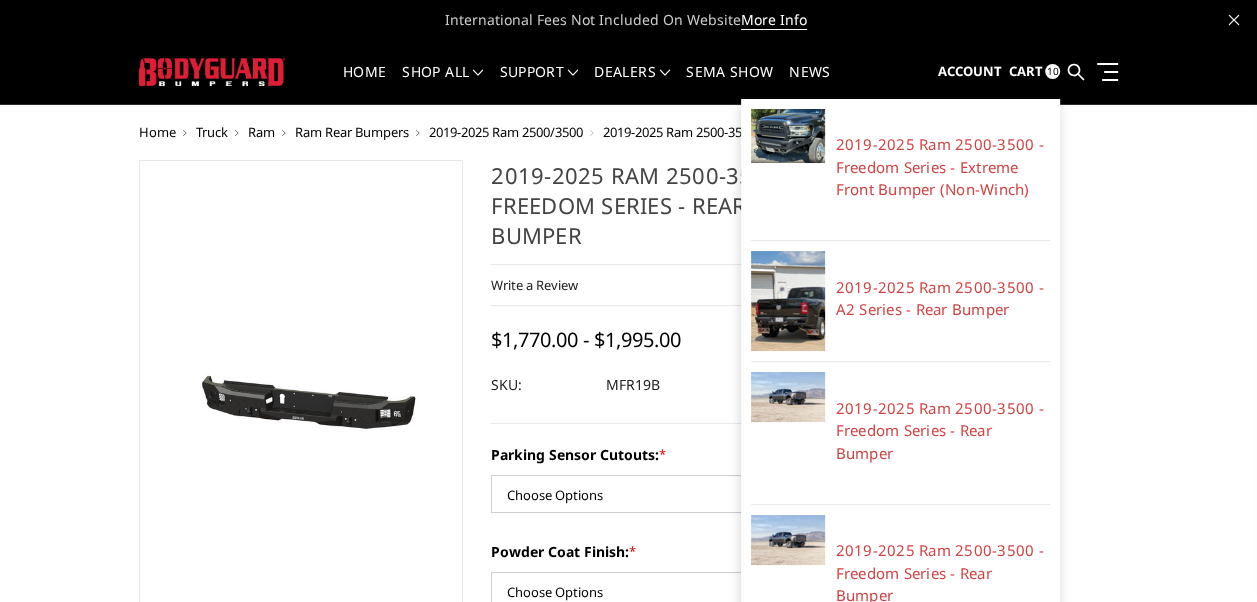 click on "Account
Sign in
Register
Cart
10
BODYGUARD
2019-2025 Ram 2500-3500 - Freedom Series - Extreme Front Bumper  (Non-Winch)
$3,080.00
BODYGUARD" at bounding box center (1027, 72) 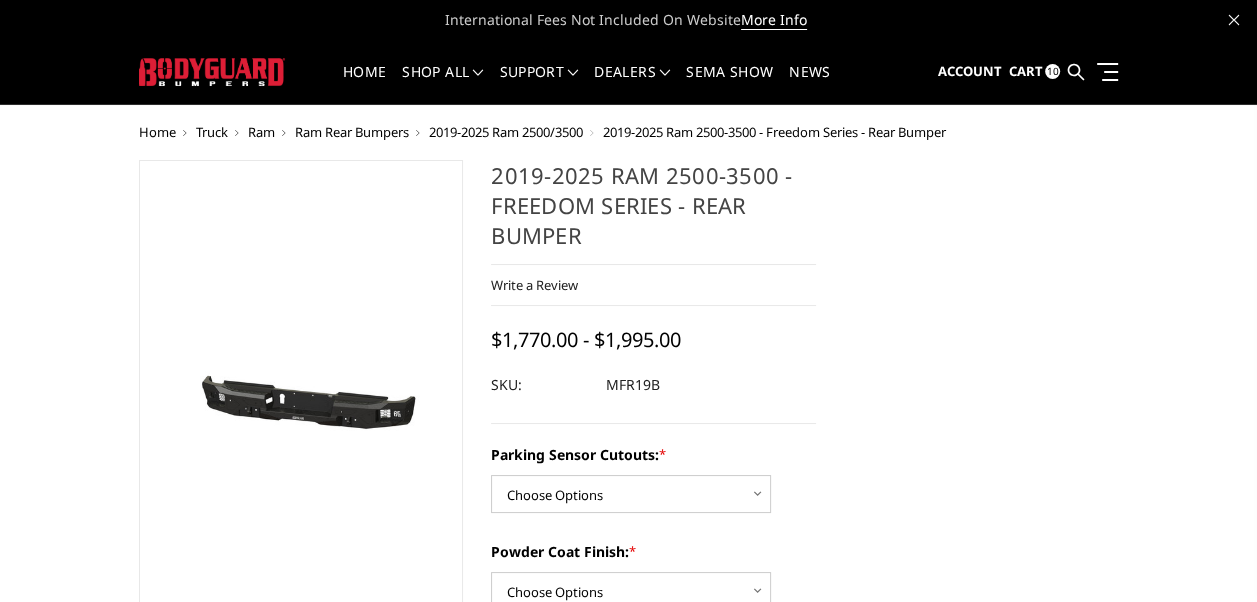 click on "10" at bounding box center (1052, 71) 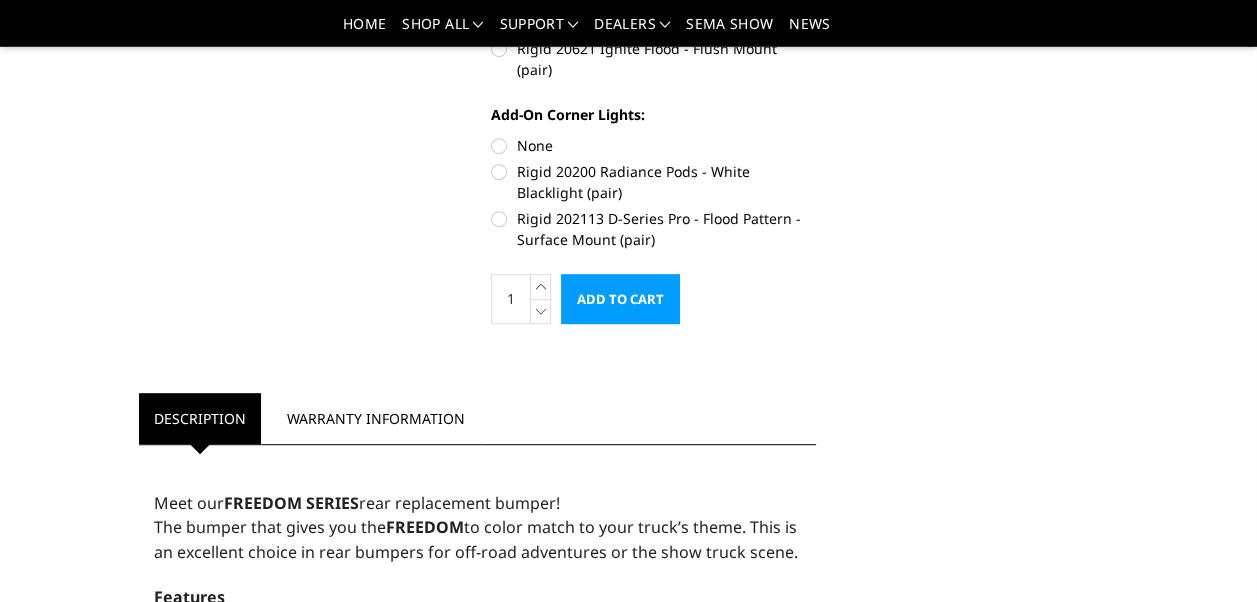 scroll, scrollTop: 938, scrollLeft: 0, axis: vertical 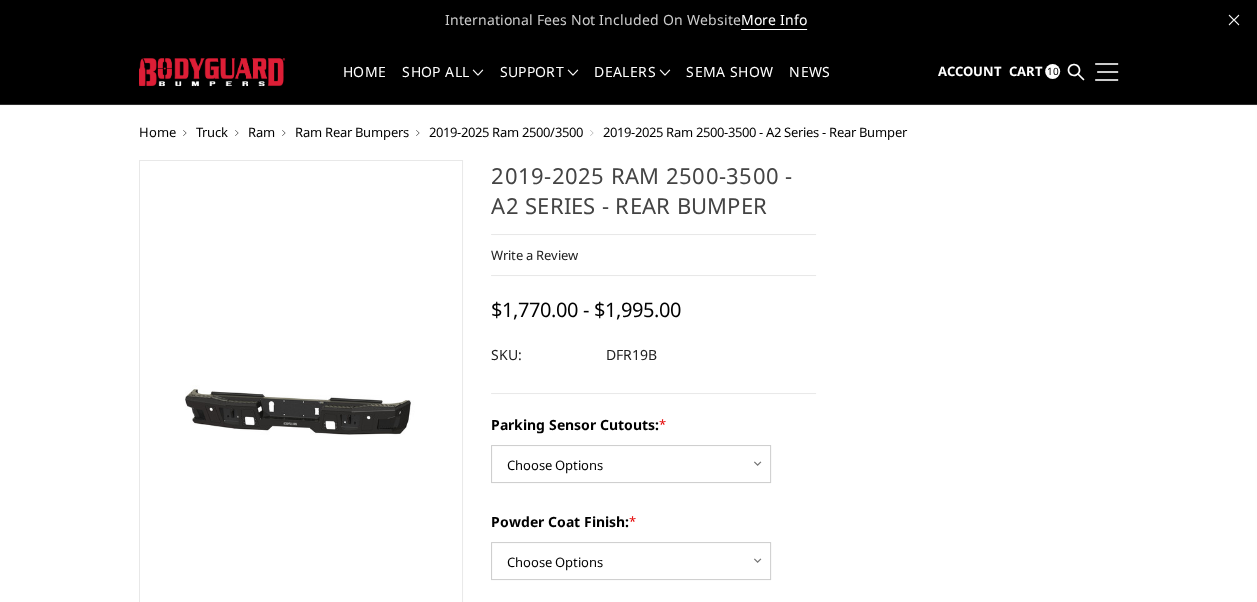 click at bounding box center [1104, 71] 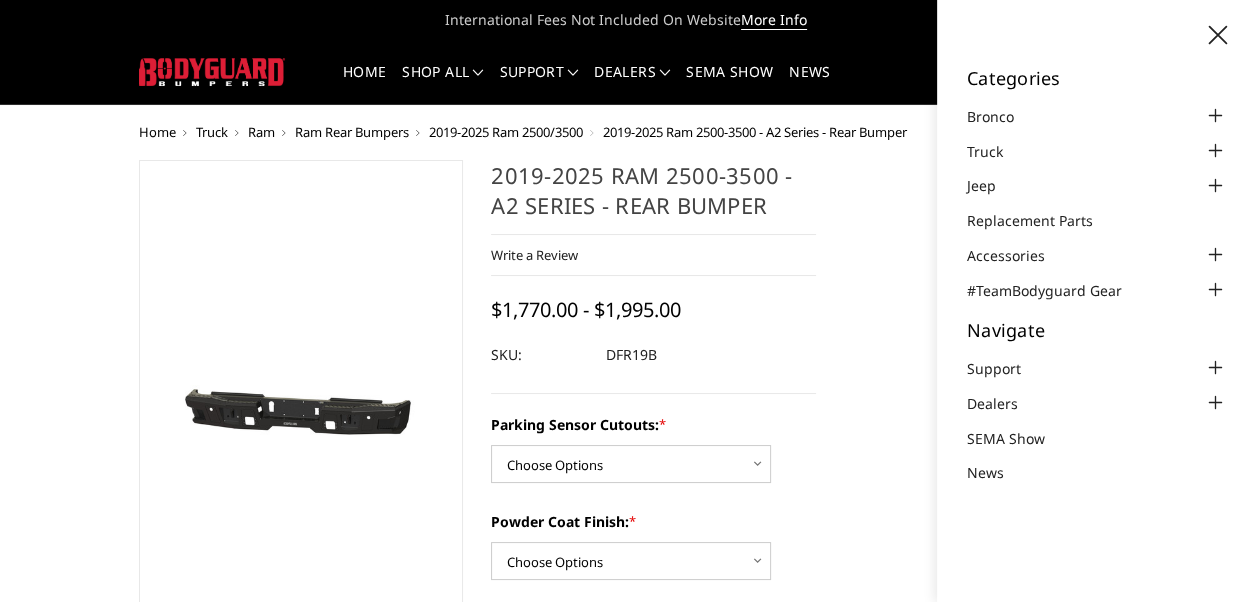 click on "Account
Sign in
Register
Cart
10
Search
Search" at bounding box center [1003, 72] 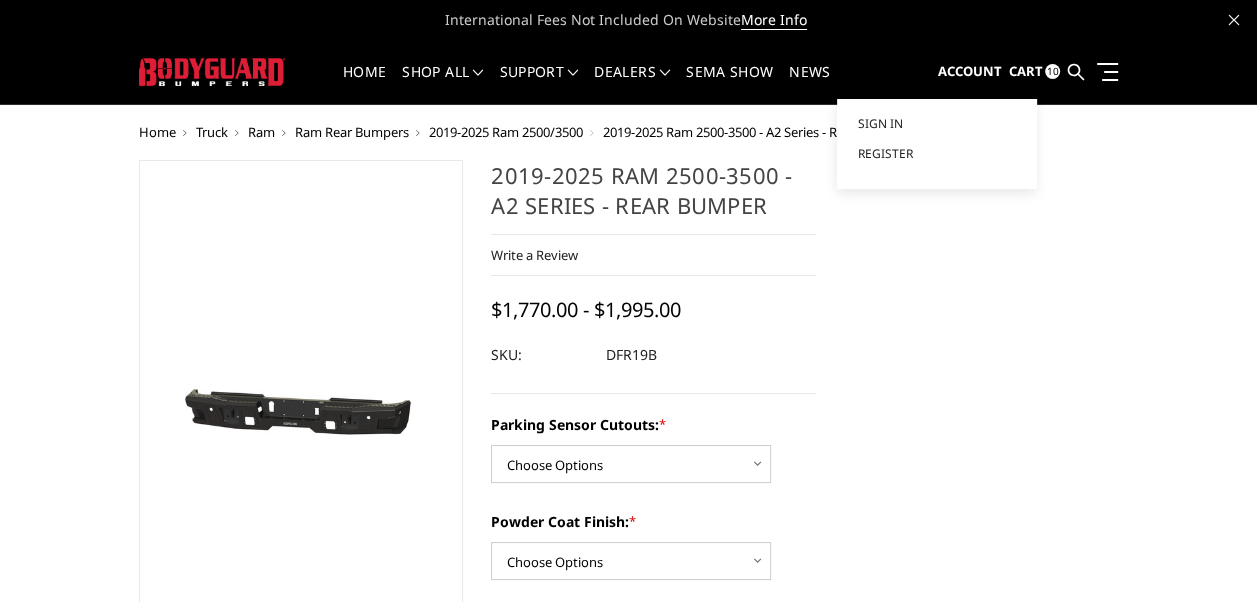 click on "Account" at bounding box center (969, 71) 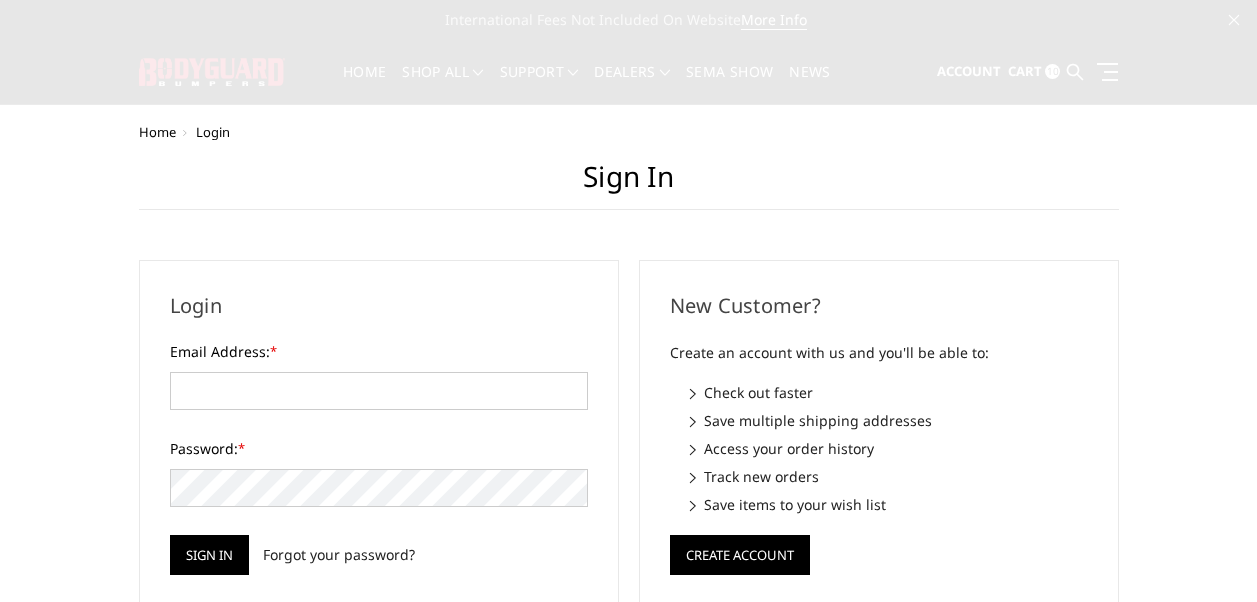 scroll, scrollTop: 0, scrollLeft: 0, axis: both 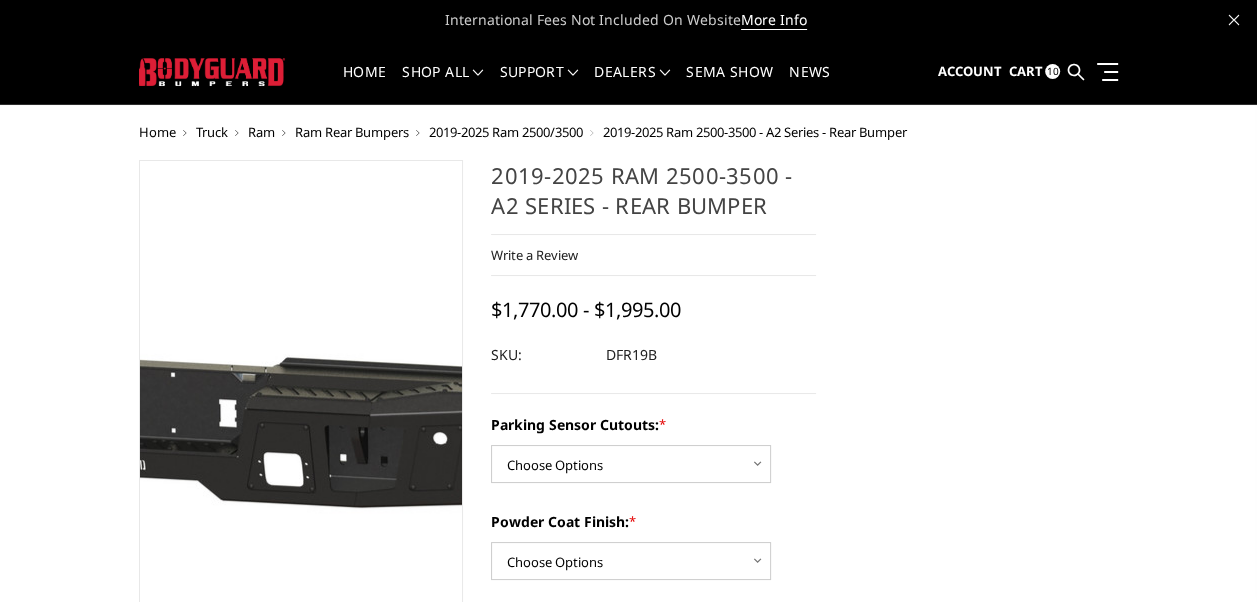 click at bounding box center (163, 408) 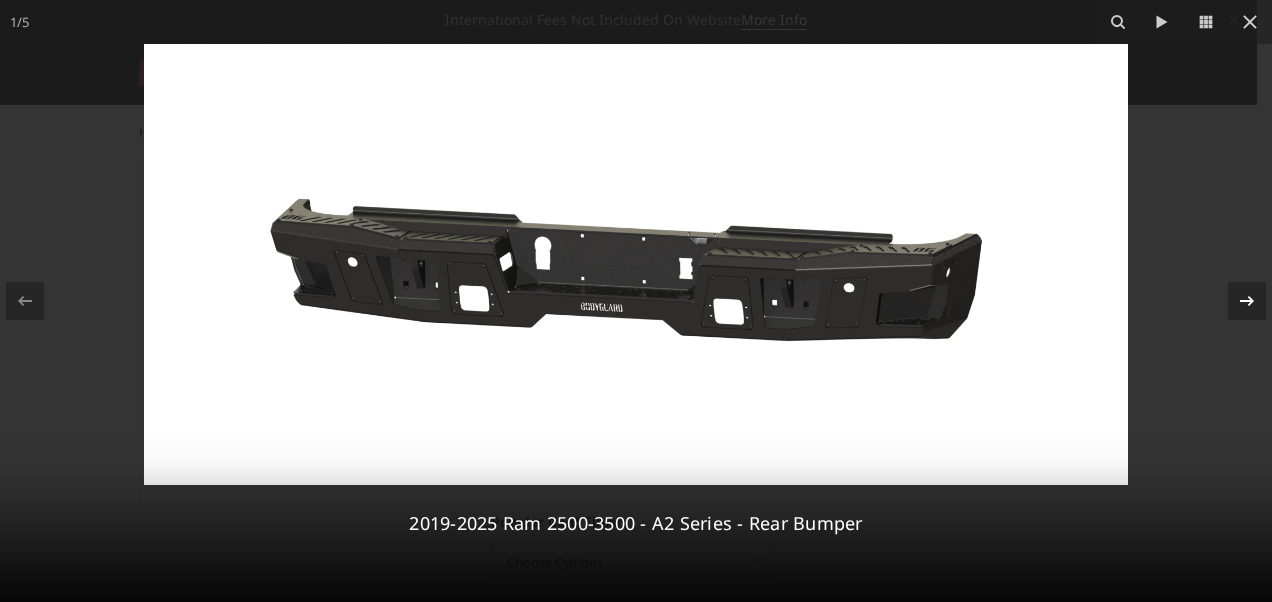 click 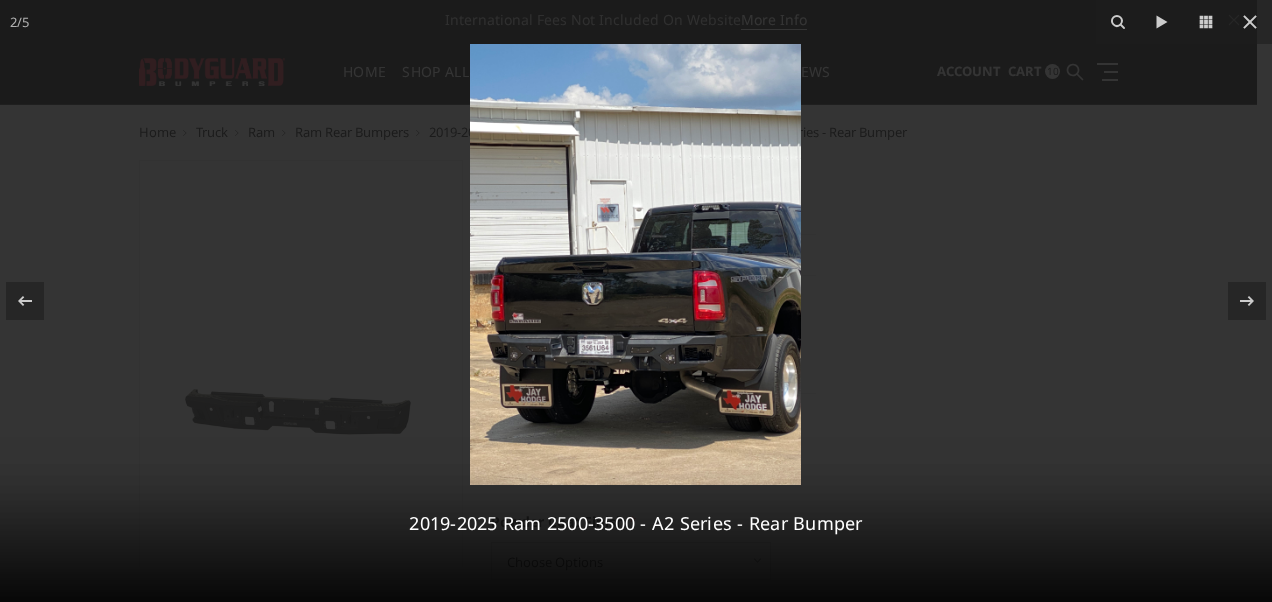 click at bounding box center [635, 264] 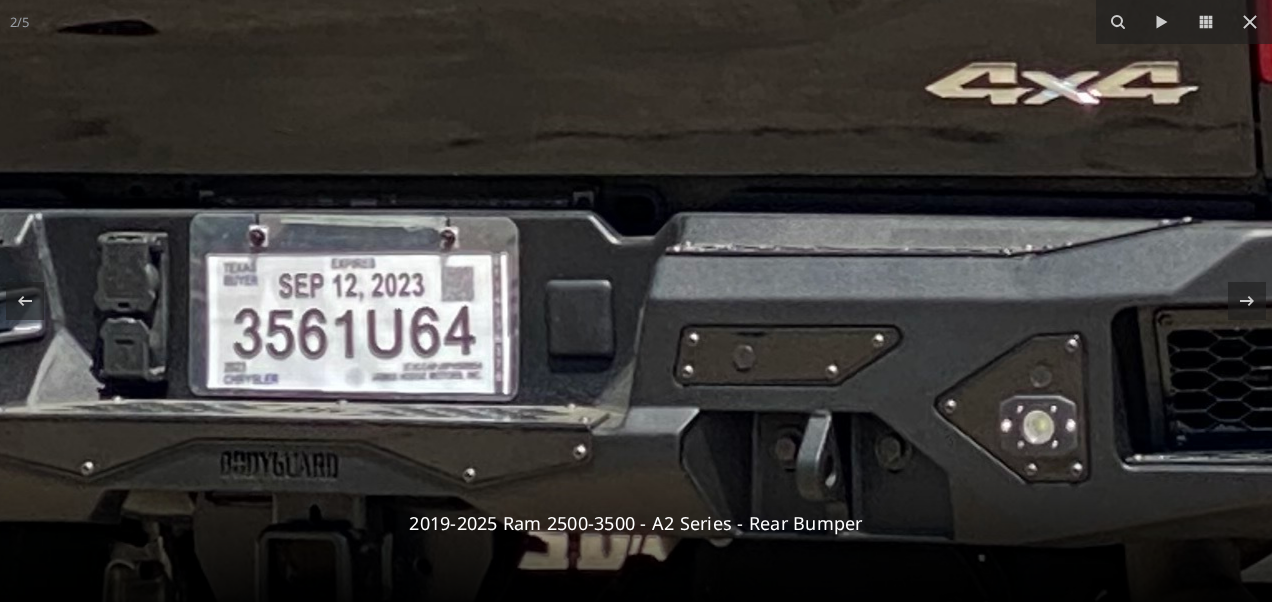 click at bounding box center (721, -429) 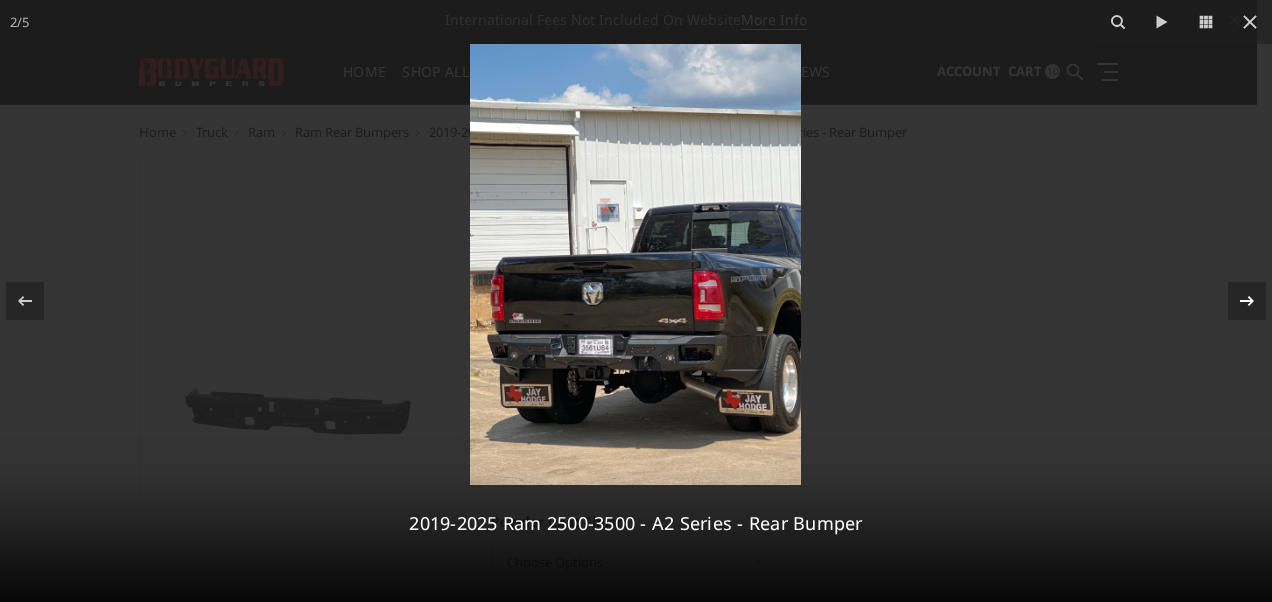 click 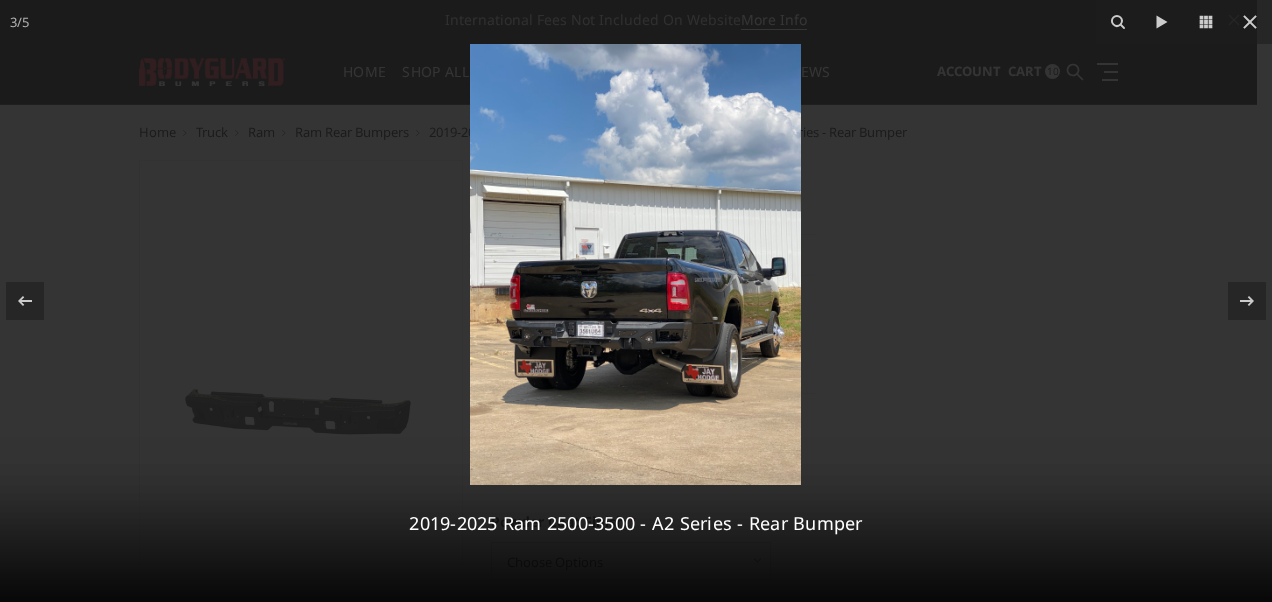 click at bounding box center (635, 264) 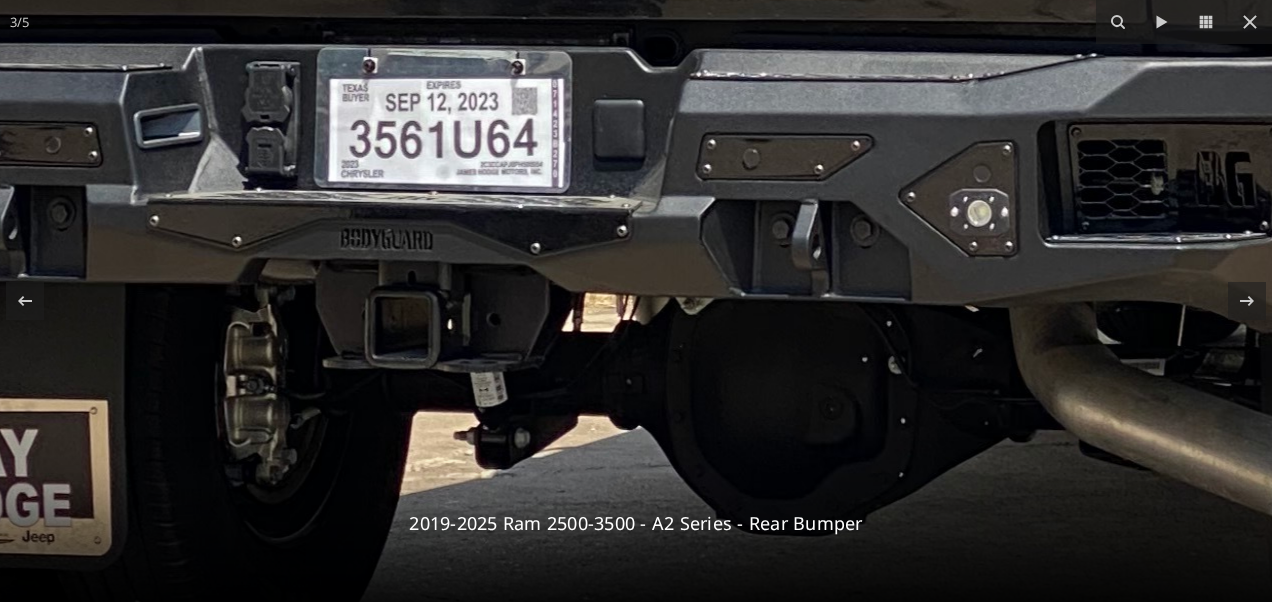 drag, startPoint x: 280, startPoint y: 226, endPoint x: 1241, endPoint y: 239, distance: 961.08795 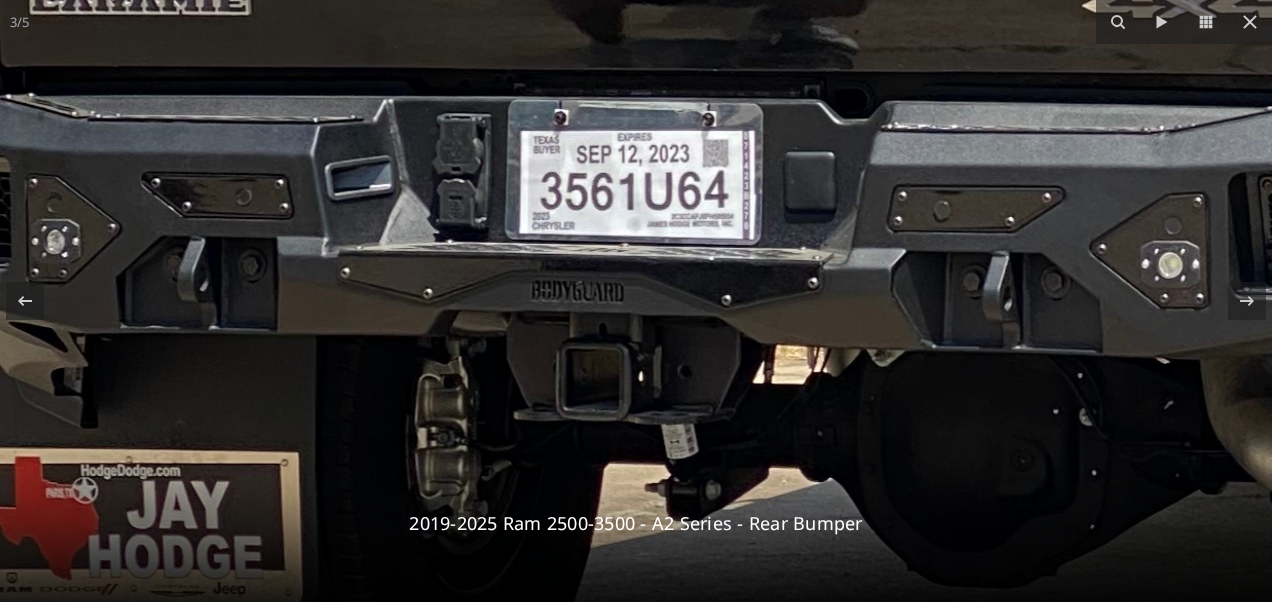 drag, startPoint x: 300, startPoint y: 238, endPoint x: 410, endPoint y: 290, distance: 121.67169 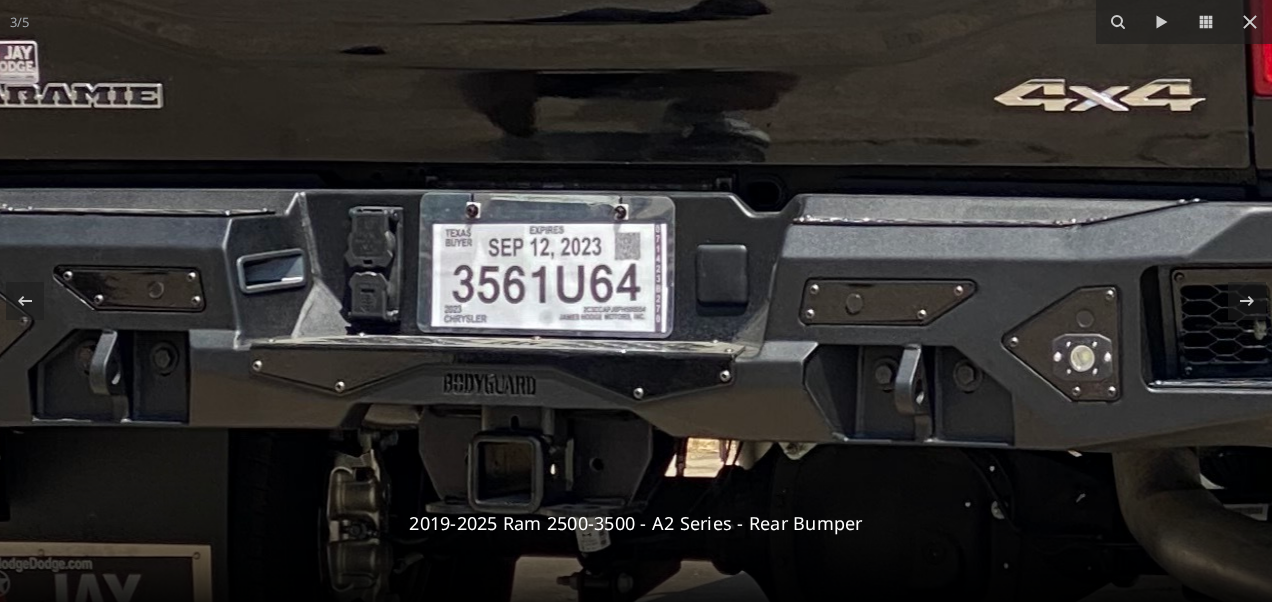 drag, startPoint x: 342, startPoint y: 243, endPoint x: 256, endPoint y: 336, distance: 126.66886 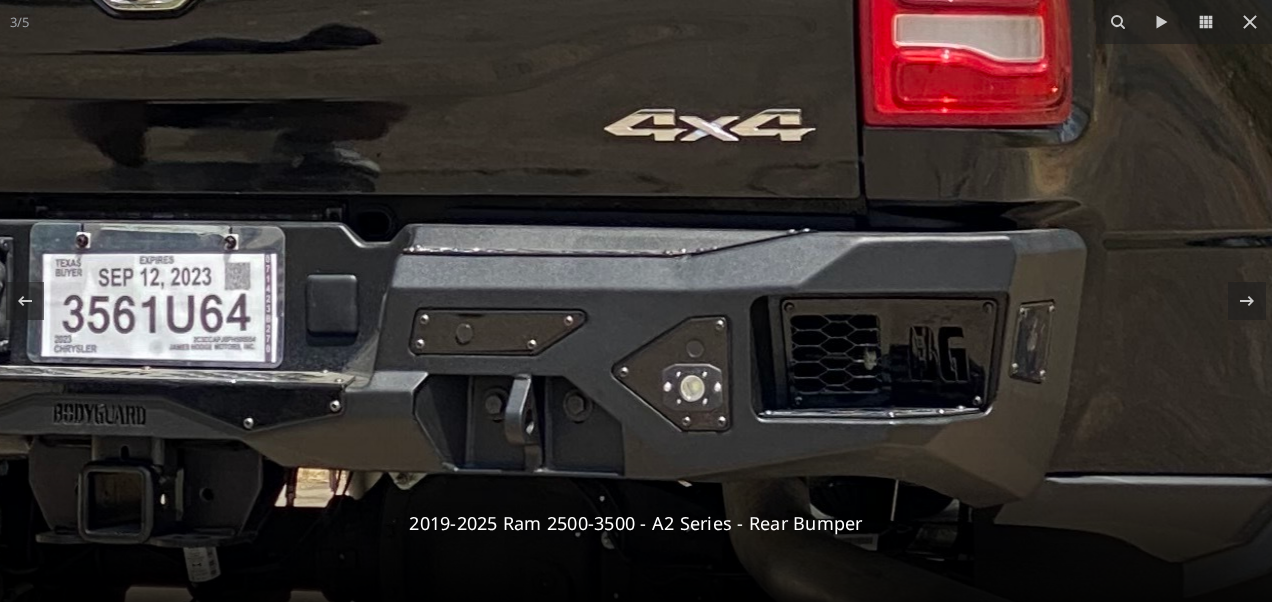 drag, startPoint x: 832, startPoint y: 302, endPoint x: 440, endPoint y: 334, distance: 393.30396 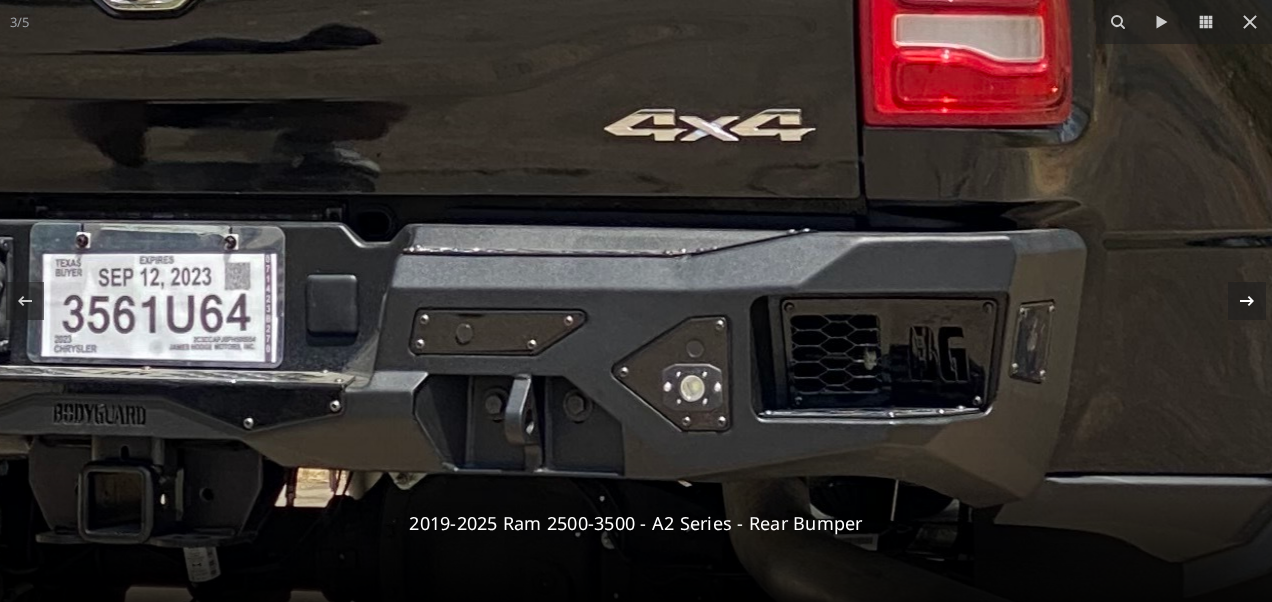 click 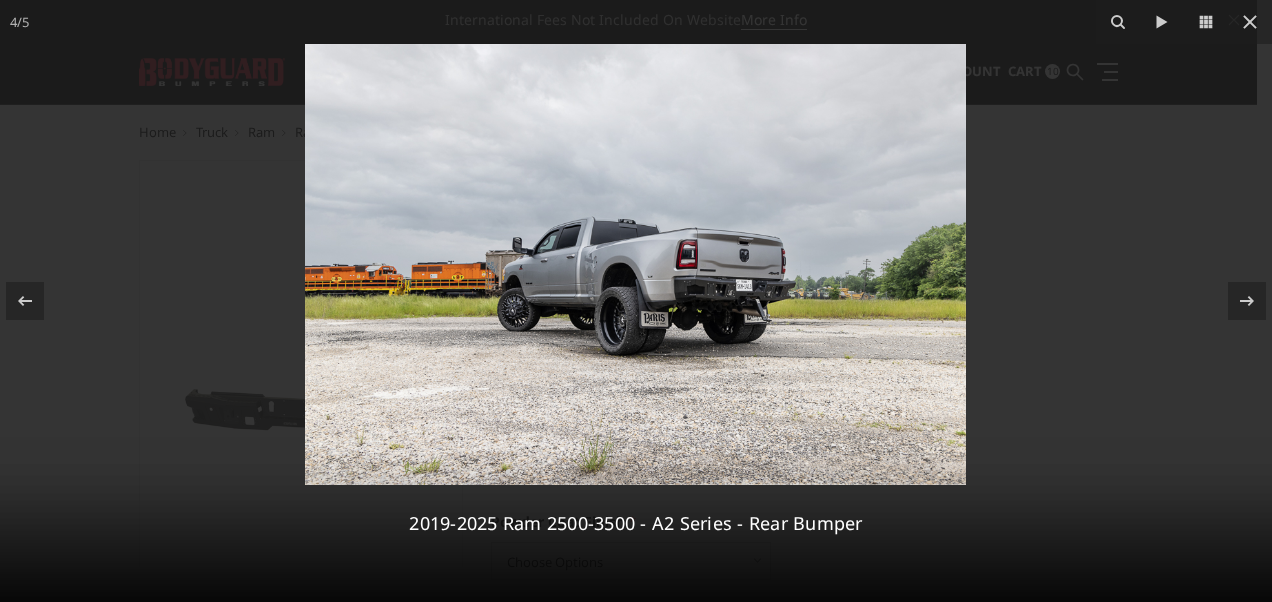 click at bounding box center (635, 264) 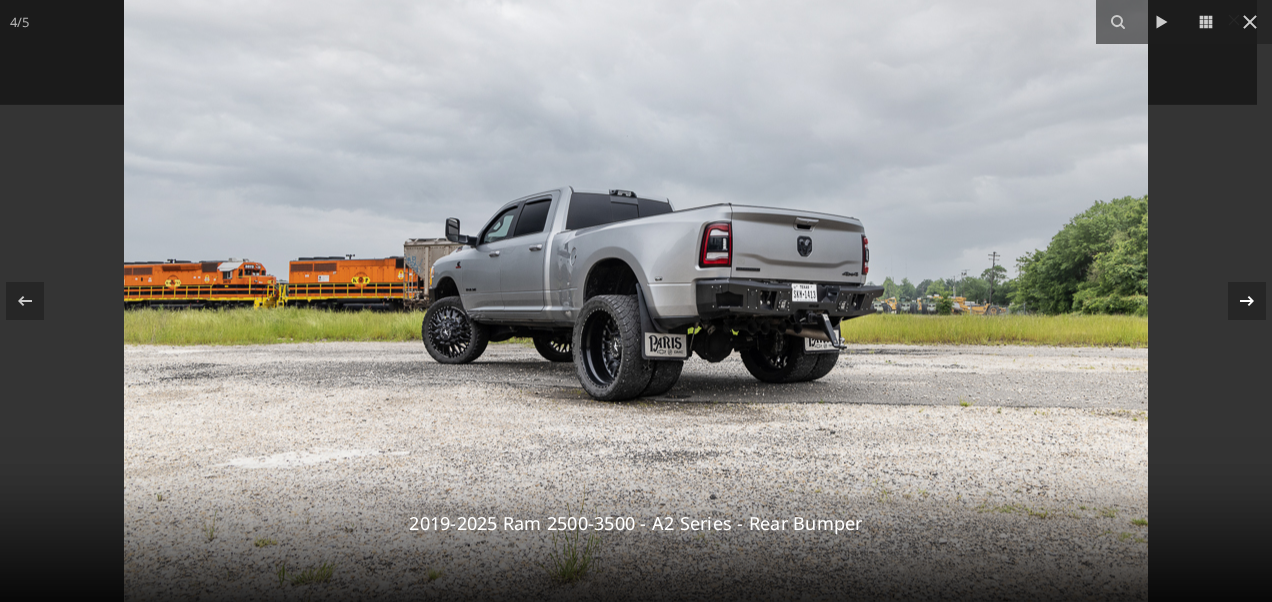 click 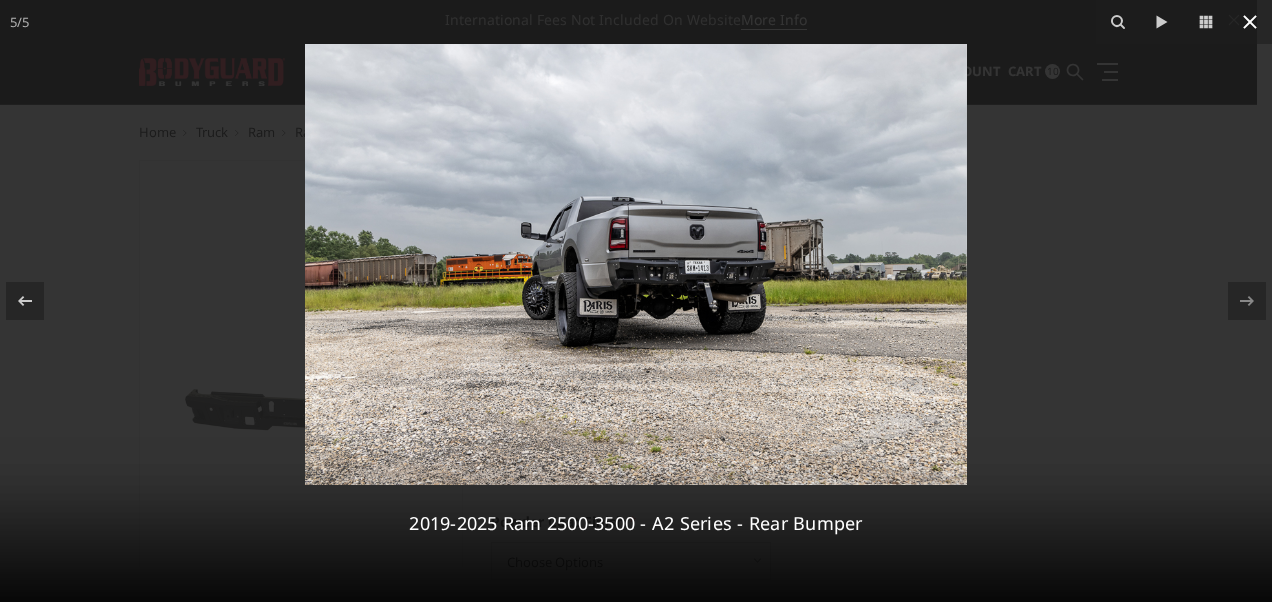 click 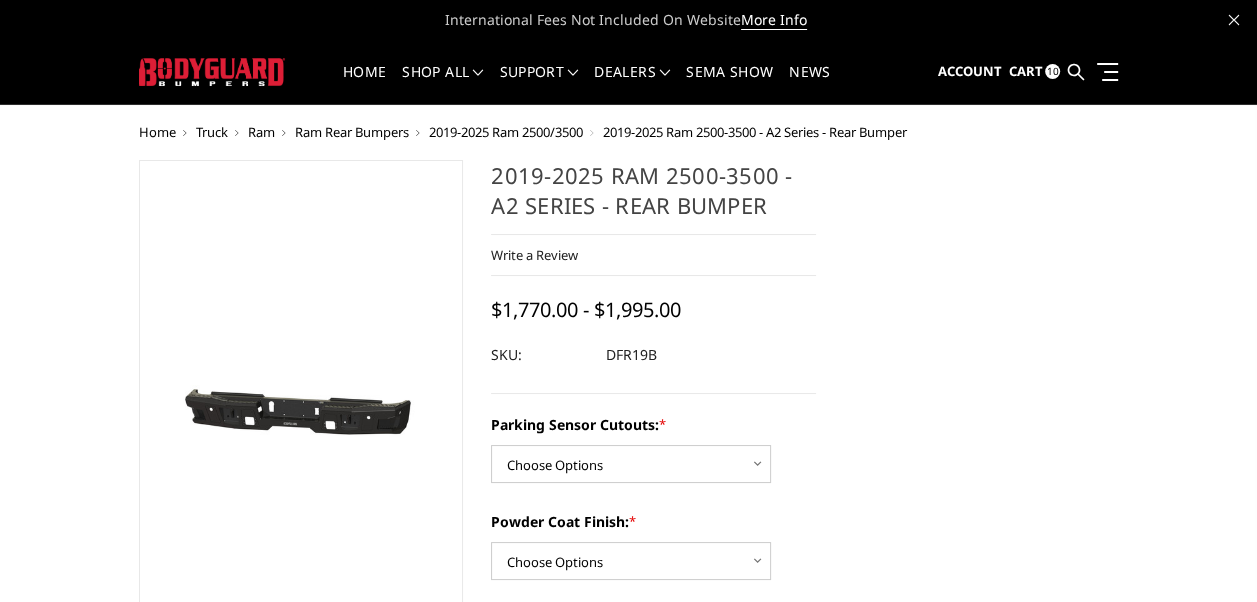 click on "Cart" at bounding box center (1025, 71) 